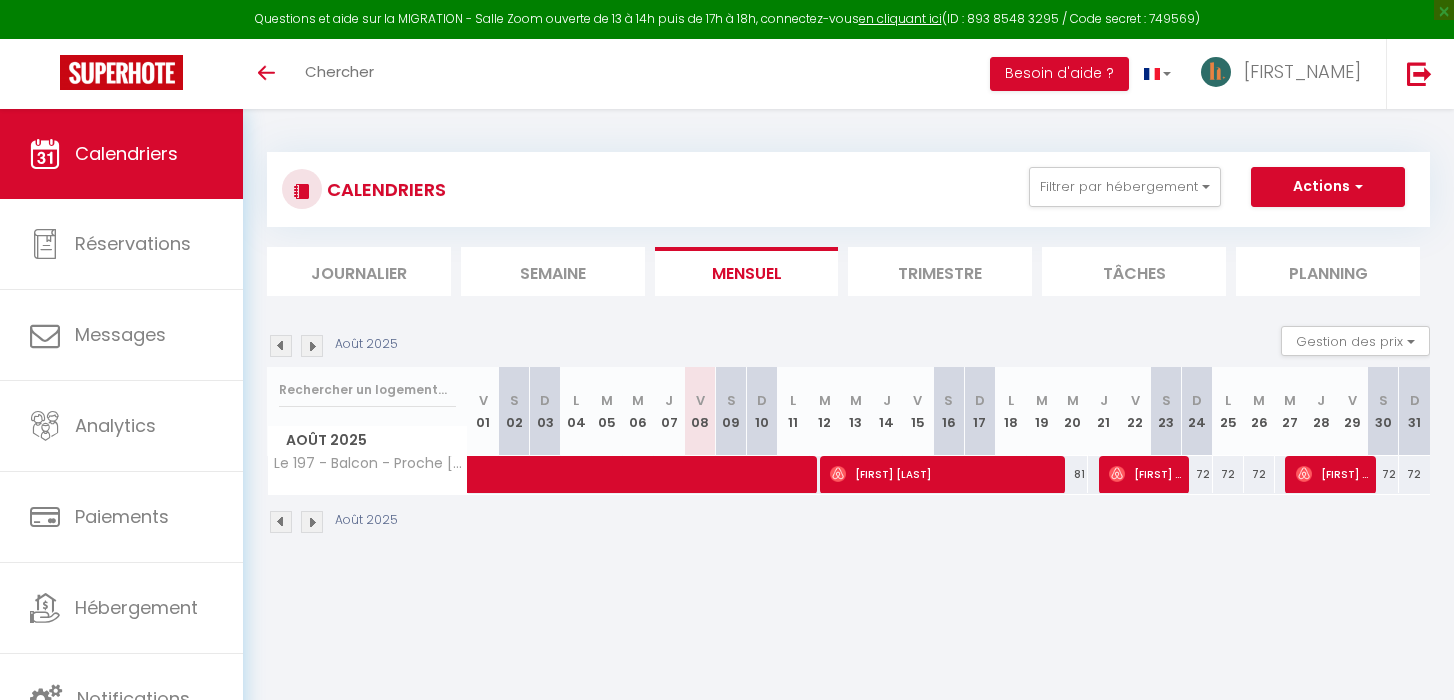 scroll, scrollTop: 39, scrollLeft: 0, axis: vertical 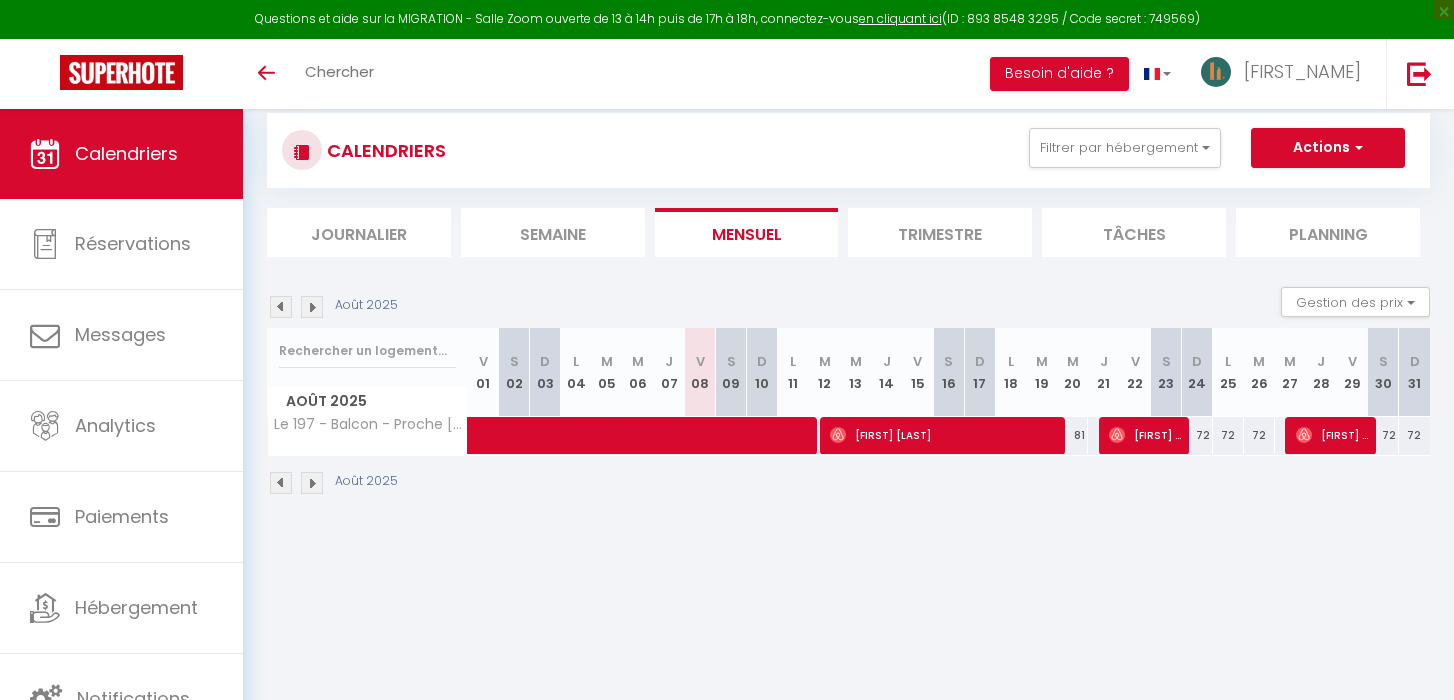 click on "[MONTH] [YEAR]
Gestion des prix
Nb Nuits minimum   Règles   Disponibilité           [MONTH] [YEAR]
V
01
S
02
D
03
L
04
M
05
M
06
J
07
V
08
S
09
D
10
L
11
M
12
M
13
J   V" at bounding box center (848, 391) 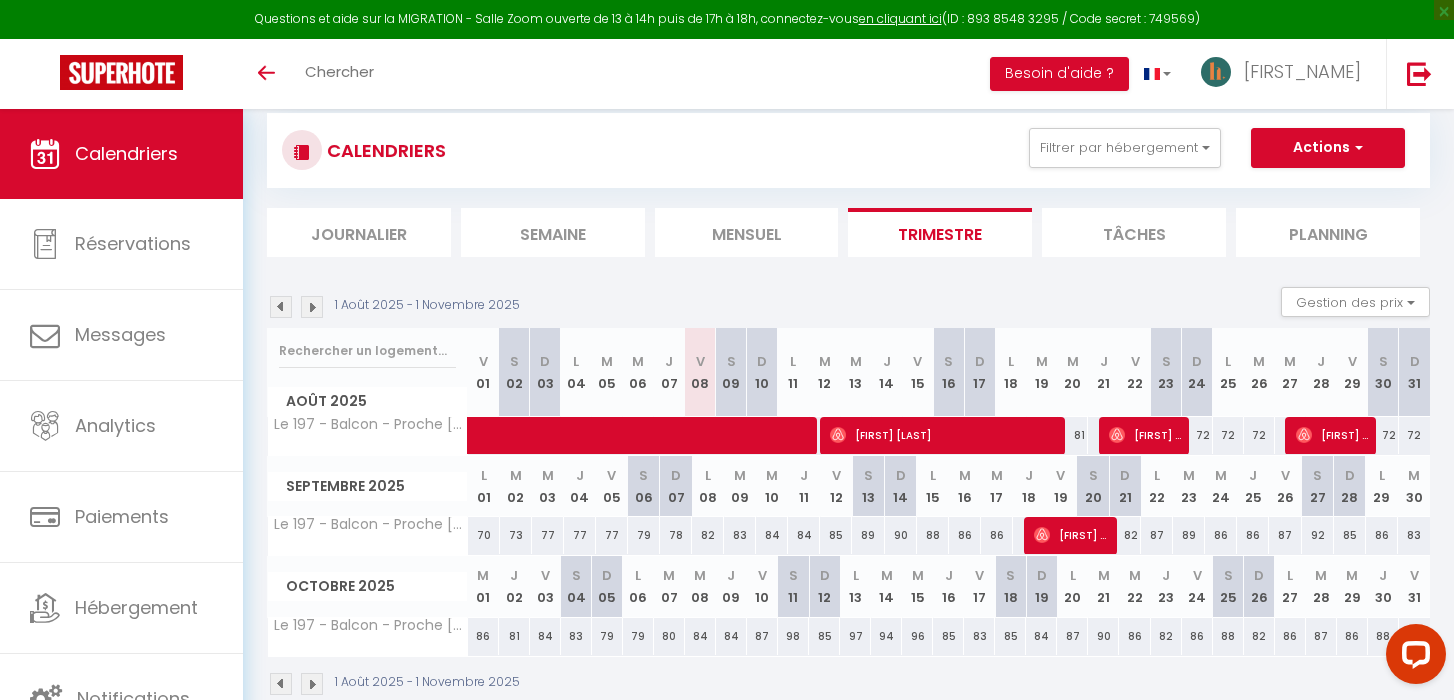 scroll, scrollTop: 0, scrollLeft: 0, axis: both 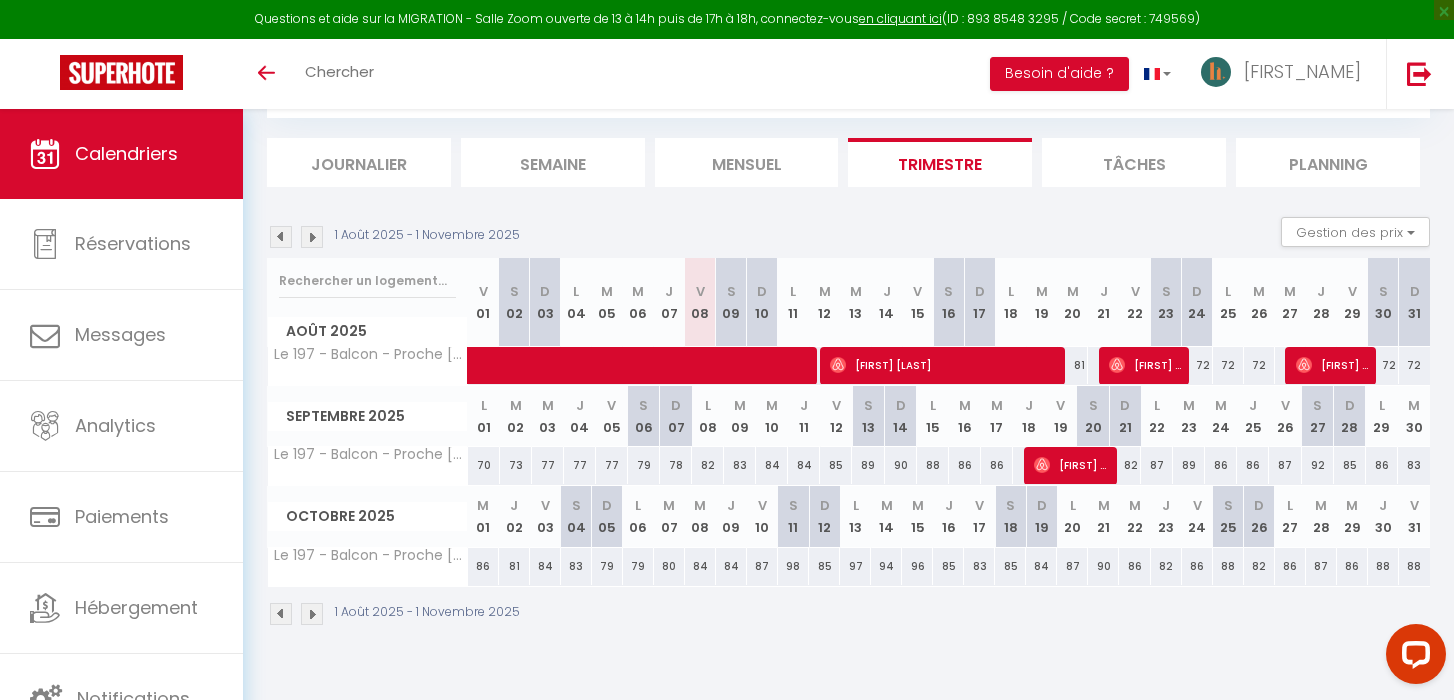 click on "72" at bounding box center (1197, 365) 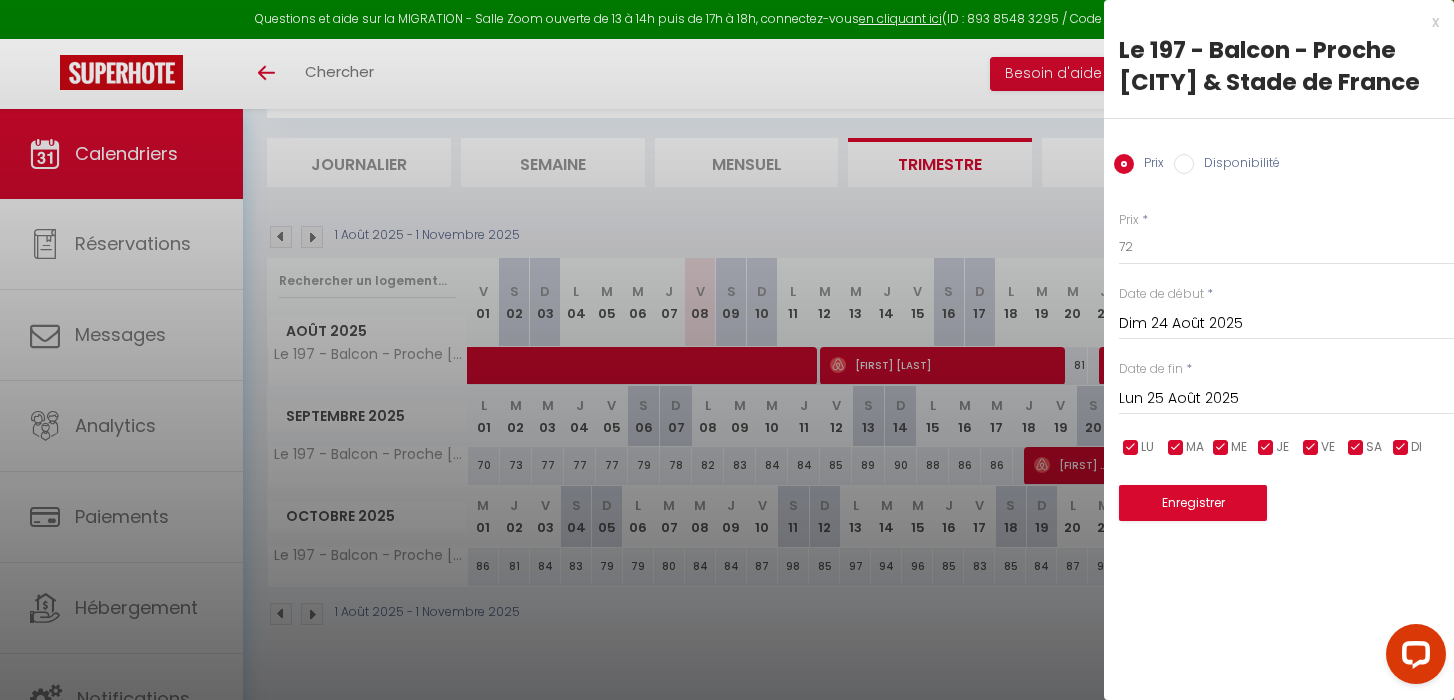 click on "x" at bounding box center [1271, 22] 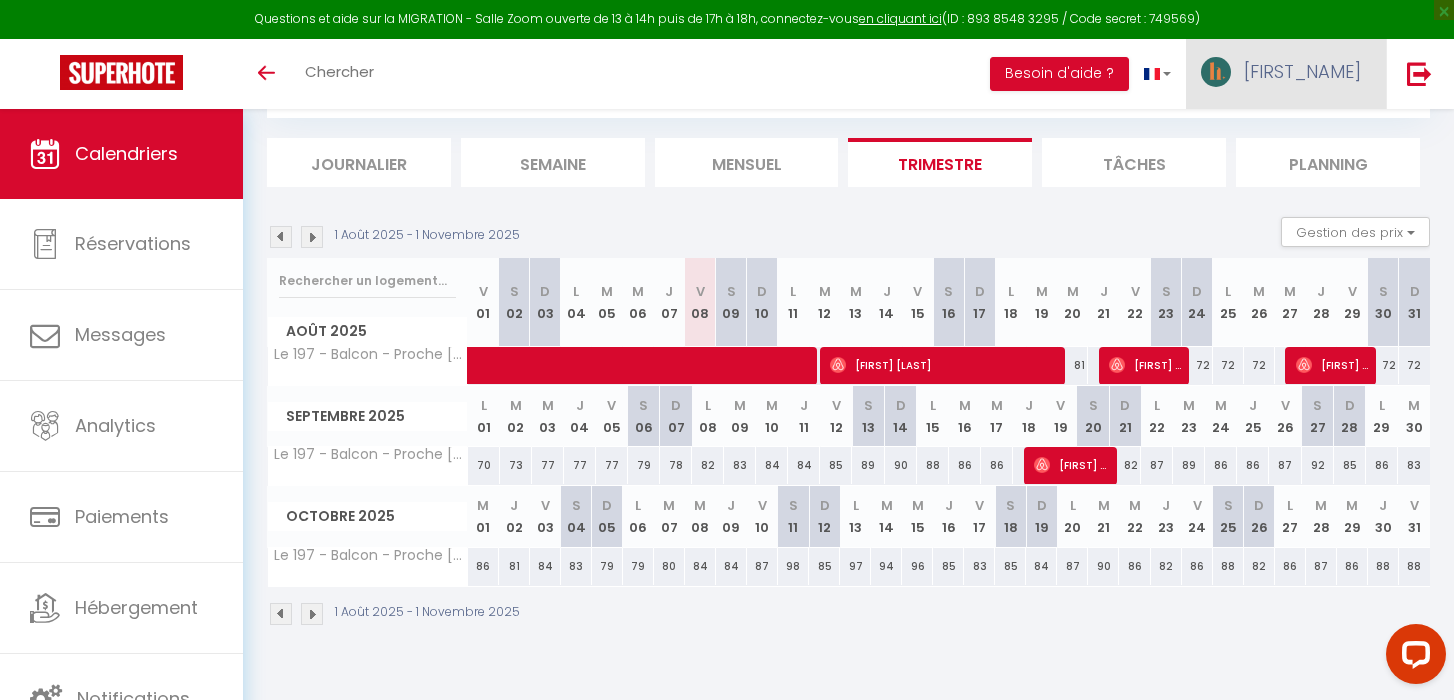 click on "[FIRST_NAME]" at bounding box center [1286, 74] 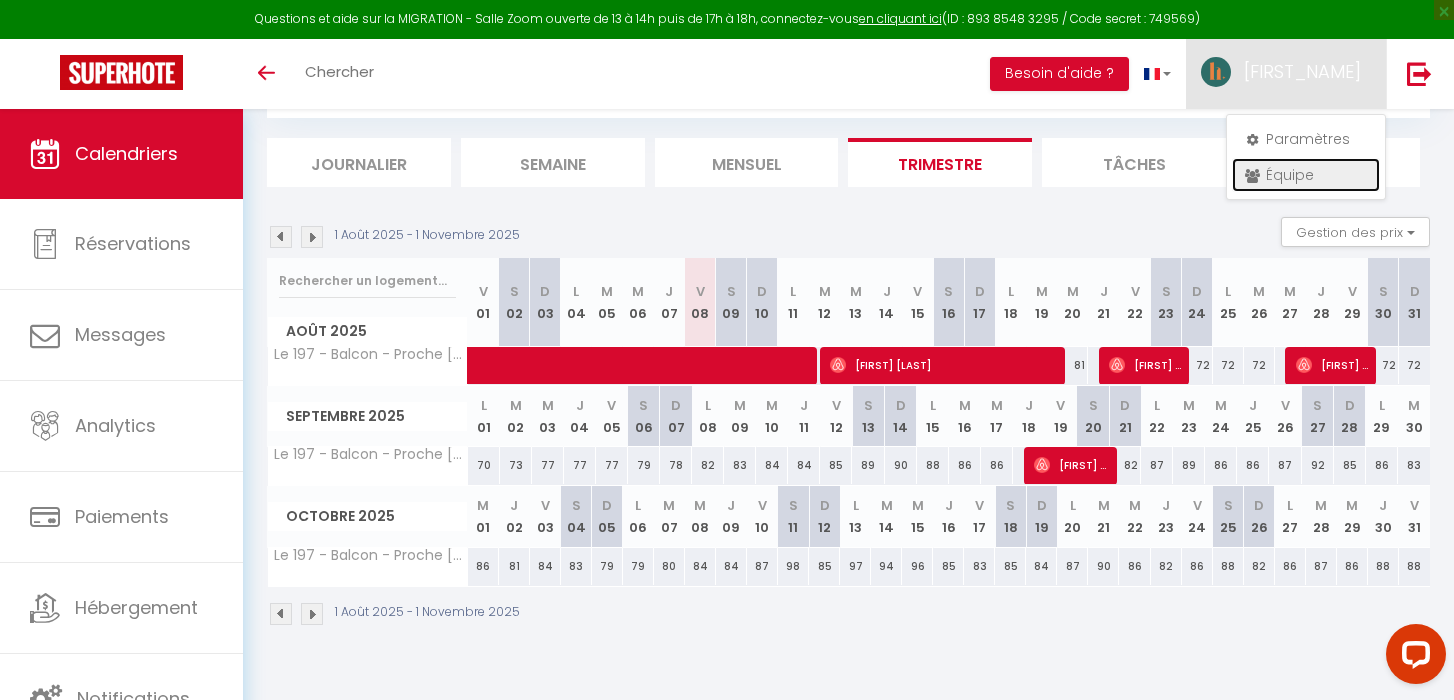 click on "Équipe" at bounding box center [1306, 175] 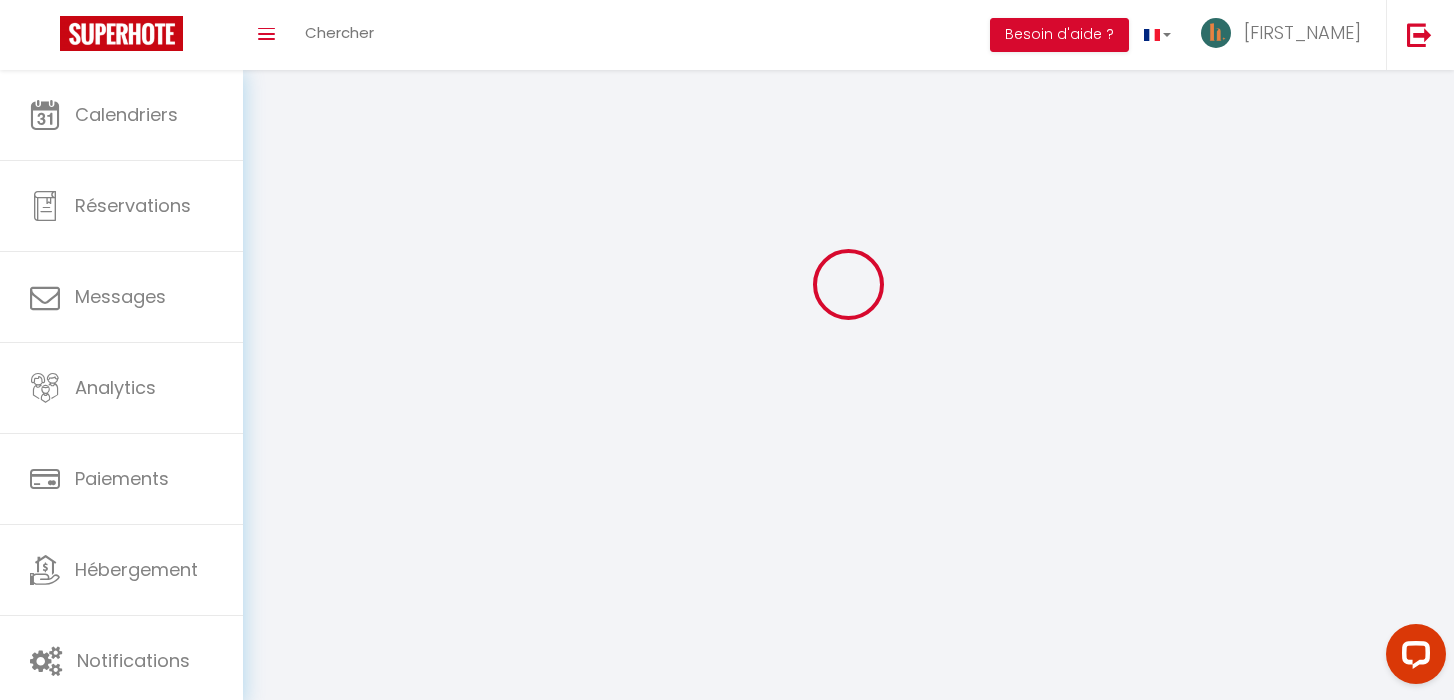 scroll, scrollTop: 0, scrollLeft: 0, axis: both 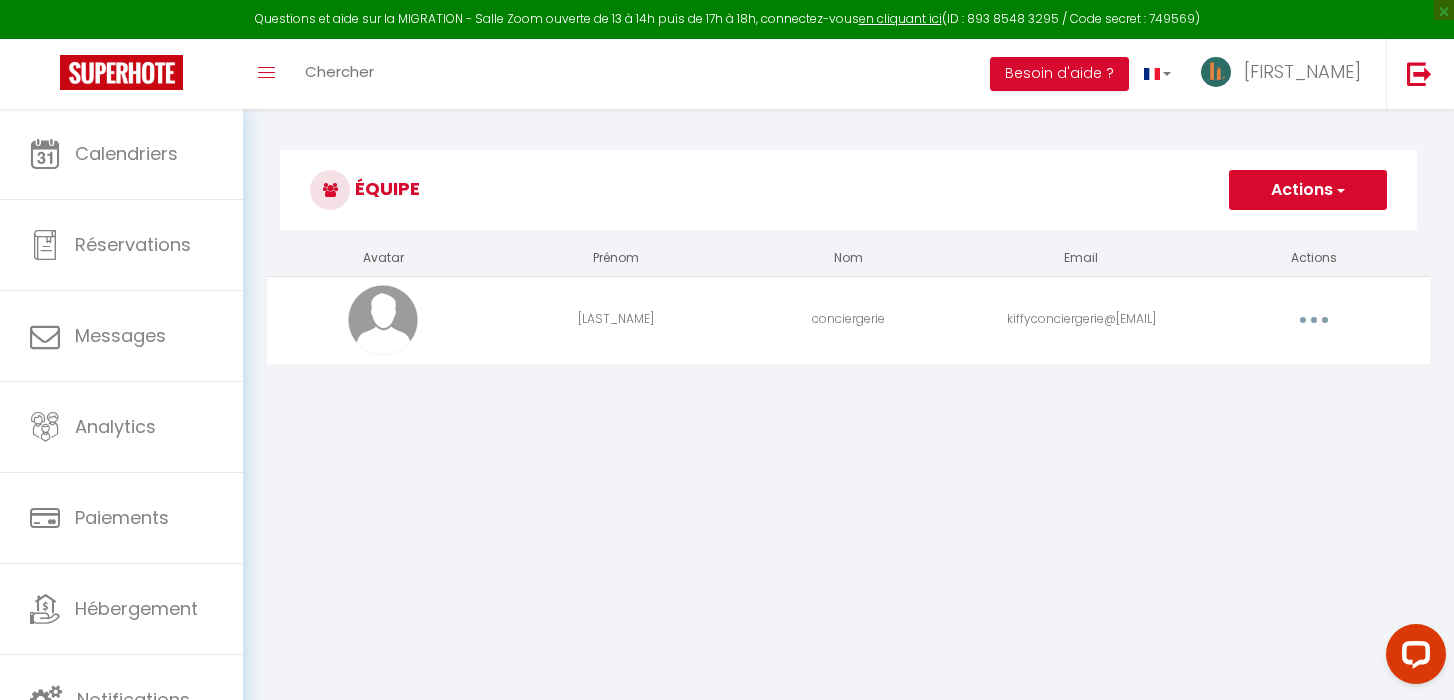 click on "Editer   Supprimer" at bounding box center (1313, 320) 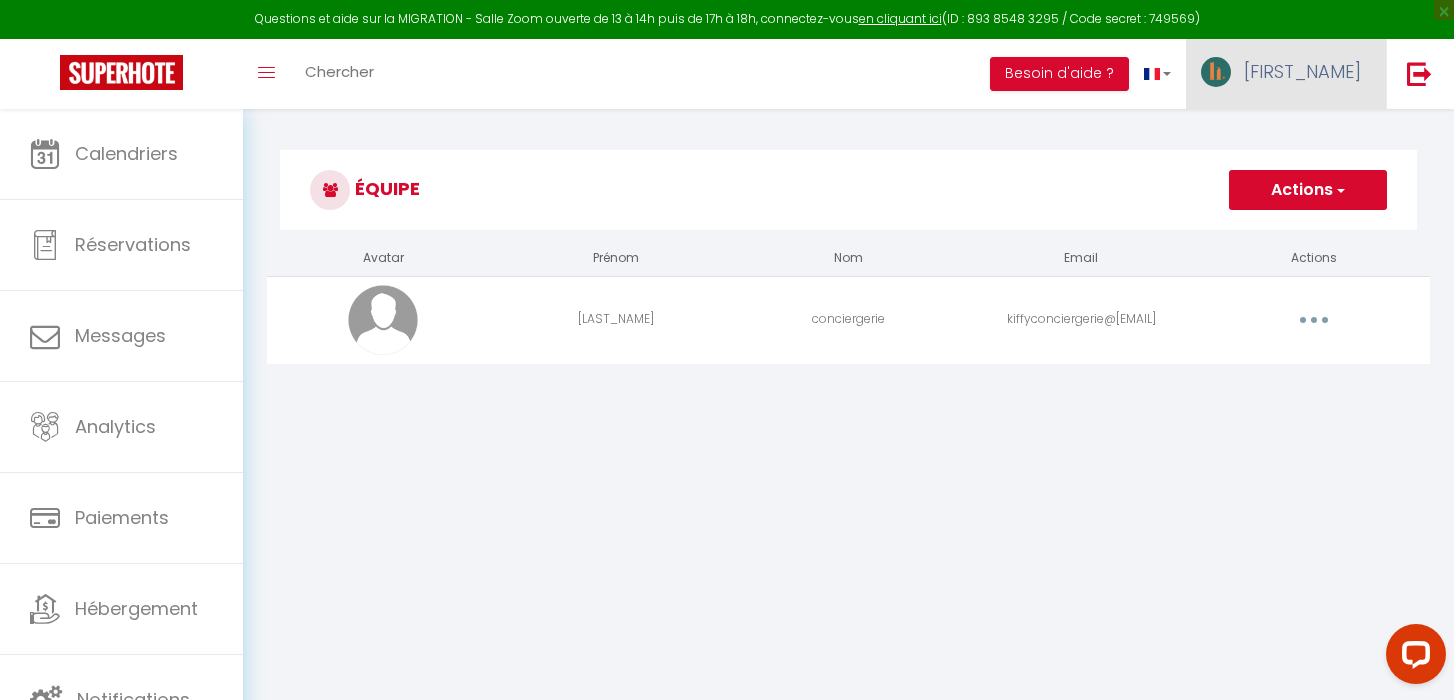 click on "[FIRST_NAME]" at bounding box center (1286, 74) 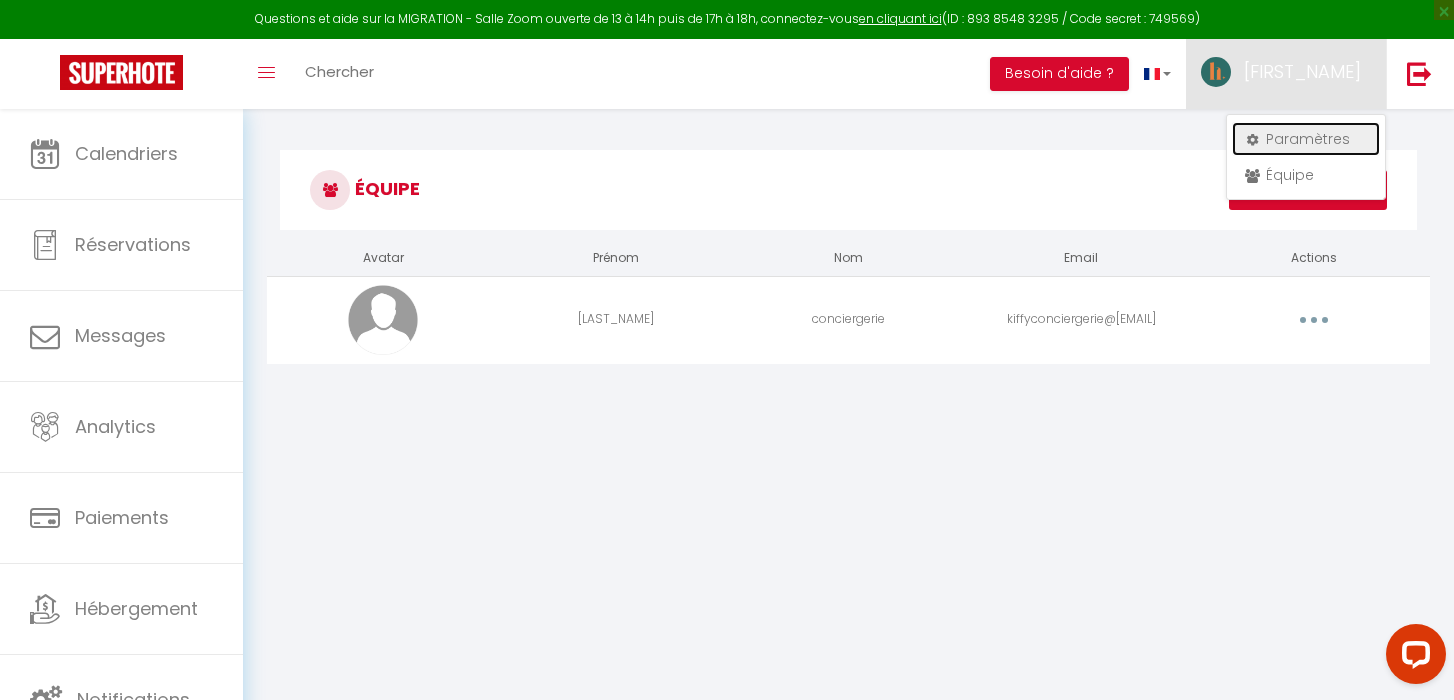 click on "Paramètres" at bounding box center (1306, 139) 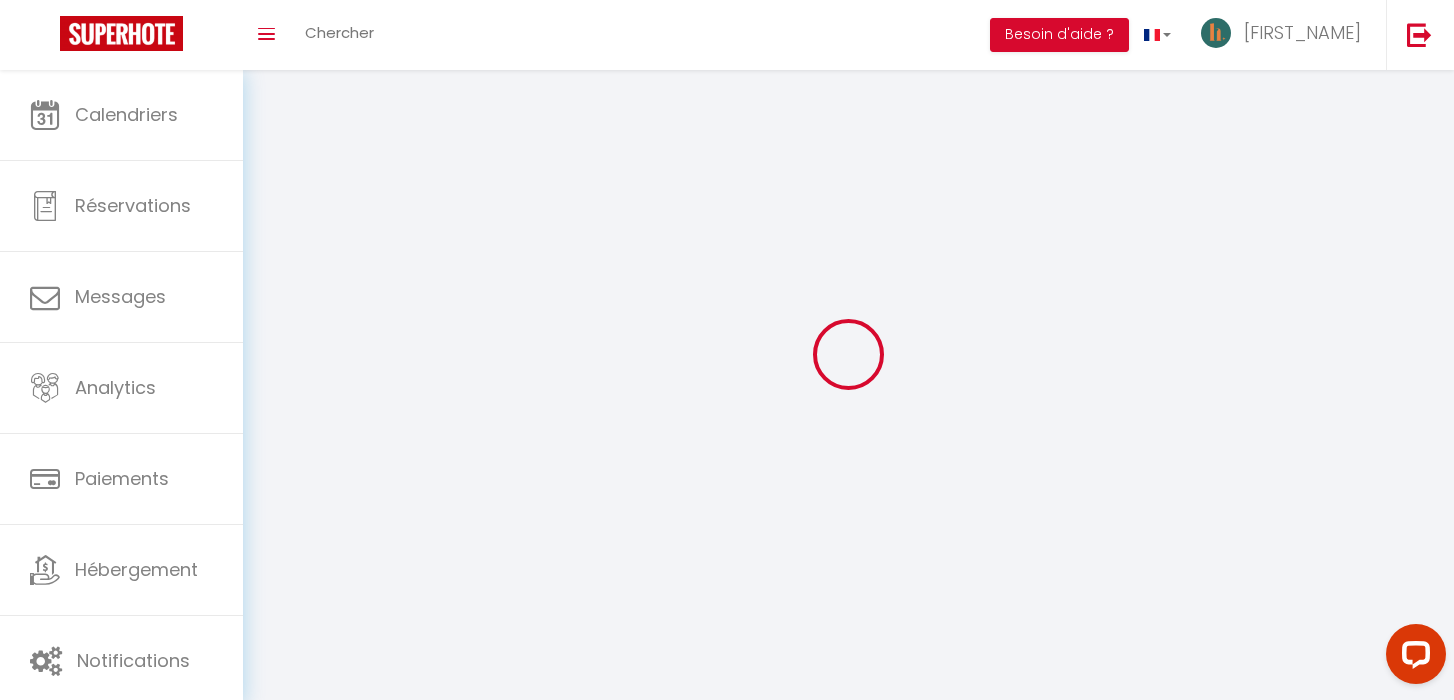 type on "[FIRST_NAME]" 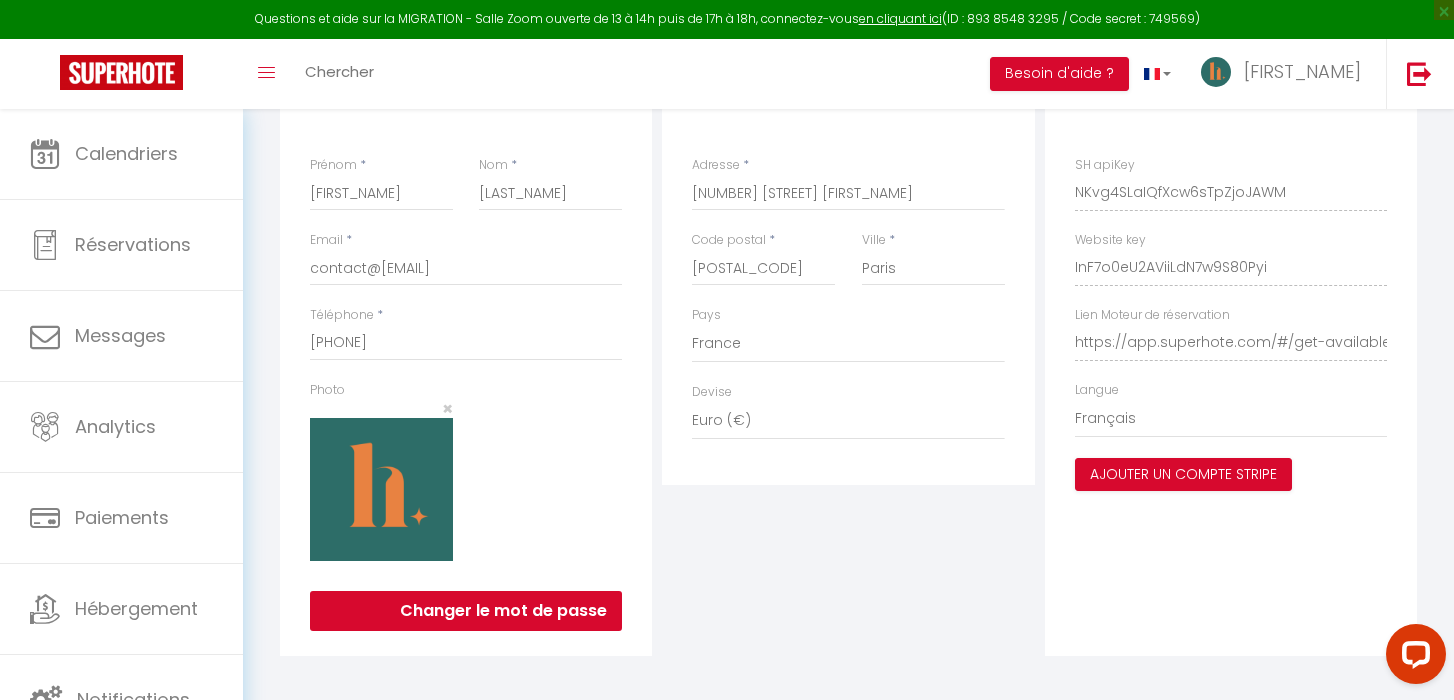scroll, scrollTop: 0, scrollLeft: 0, axis: both 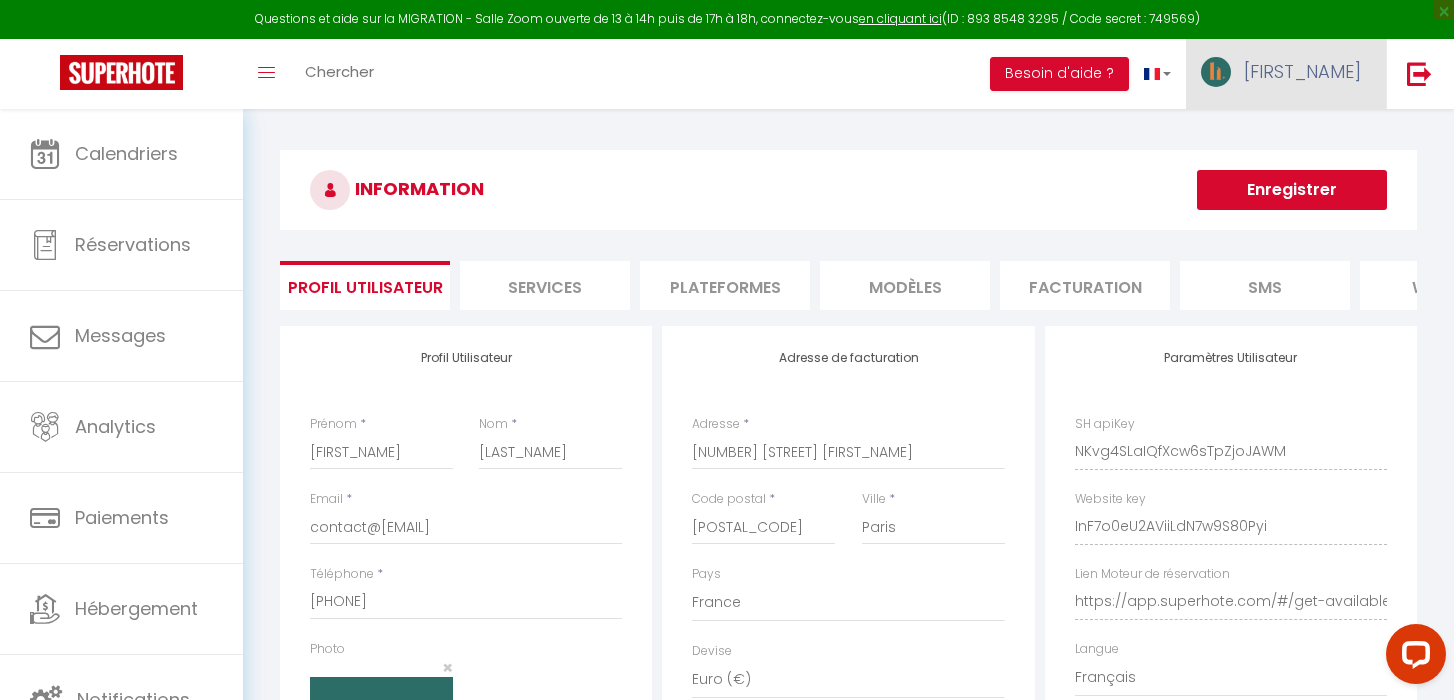 click at bounding box center [1216, 72] 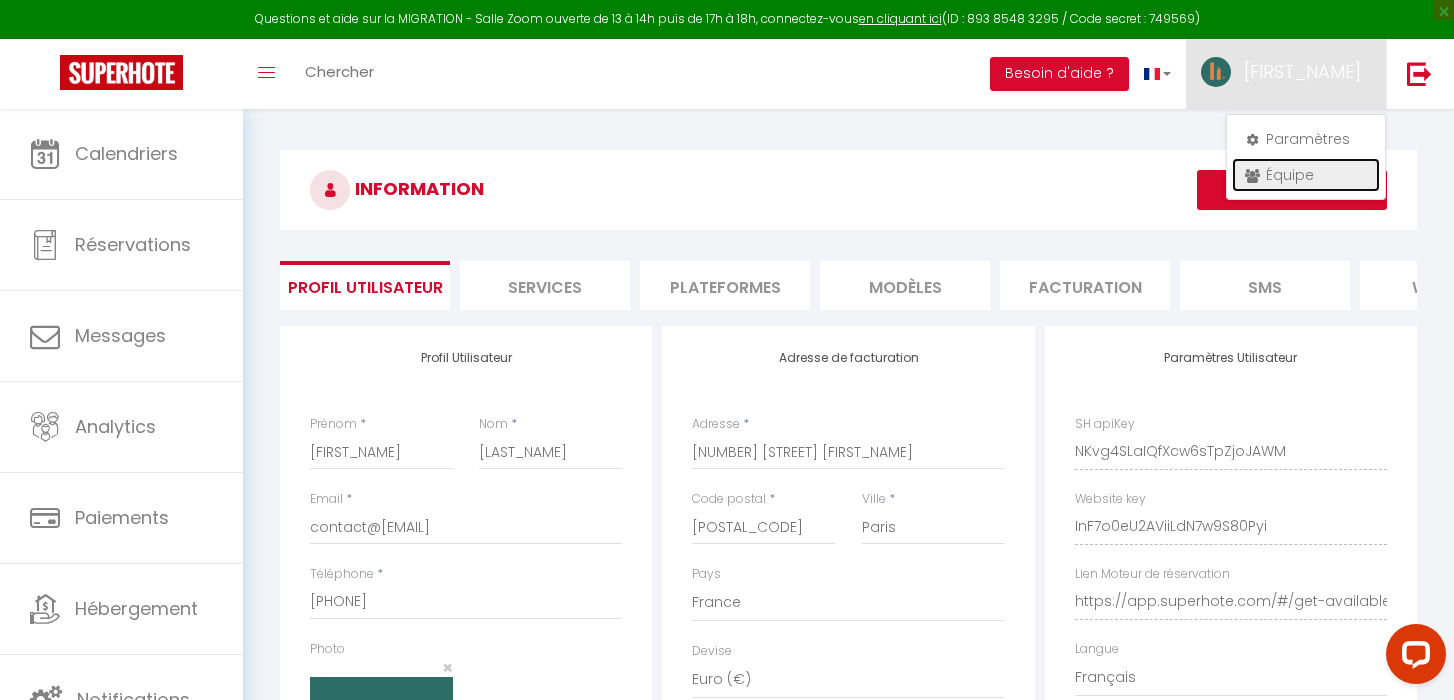 click on "Équipe" at bounding box center (1306, 175) 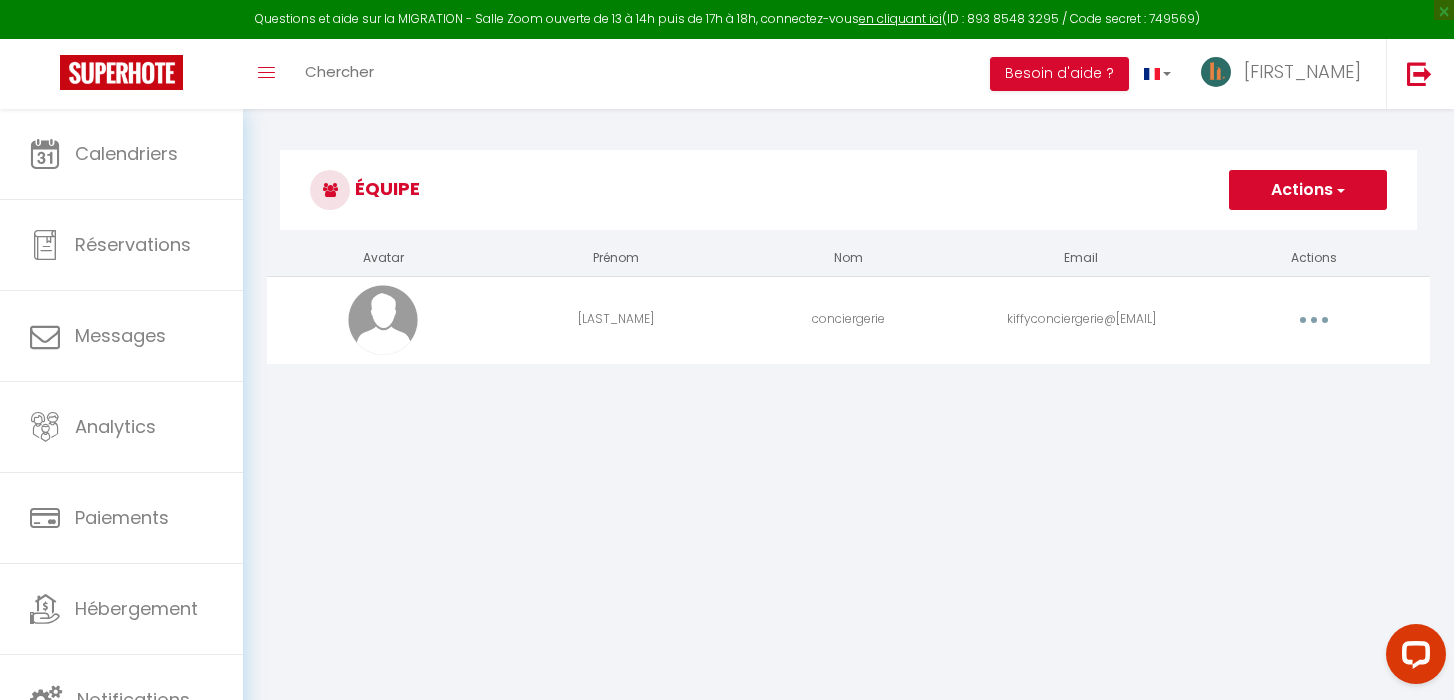 click on "Actions" at bounding box center (1308, 190) 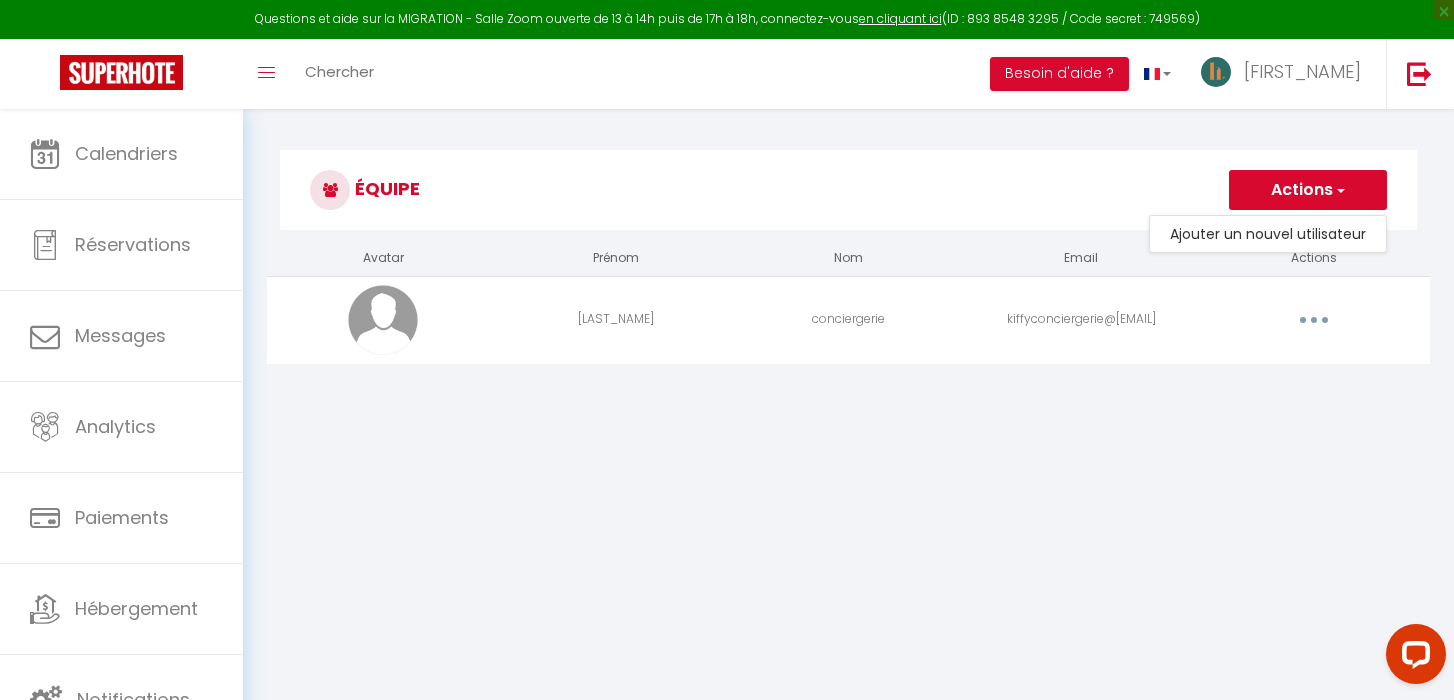 click on "kiffyconciergerie@[EMAIL]" at bounding box center (1081, 319) 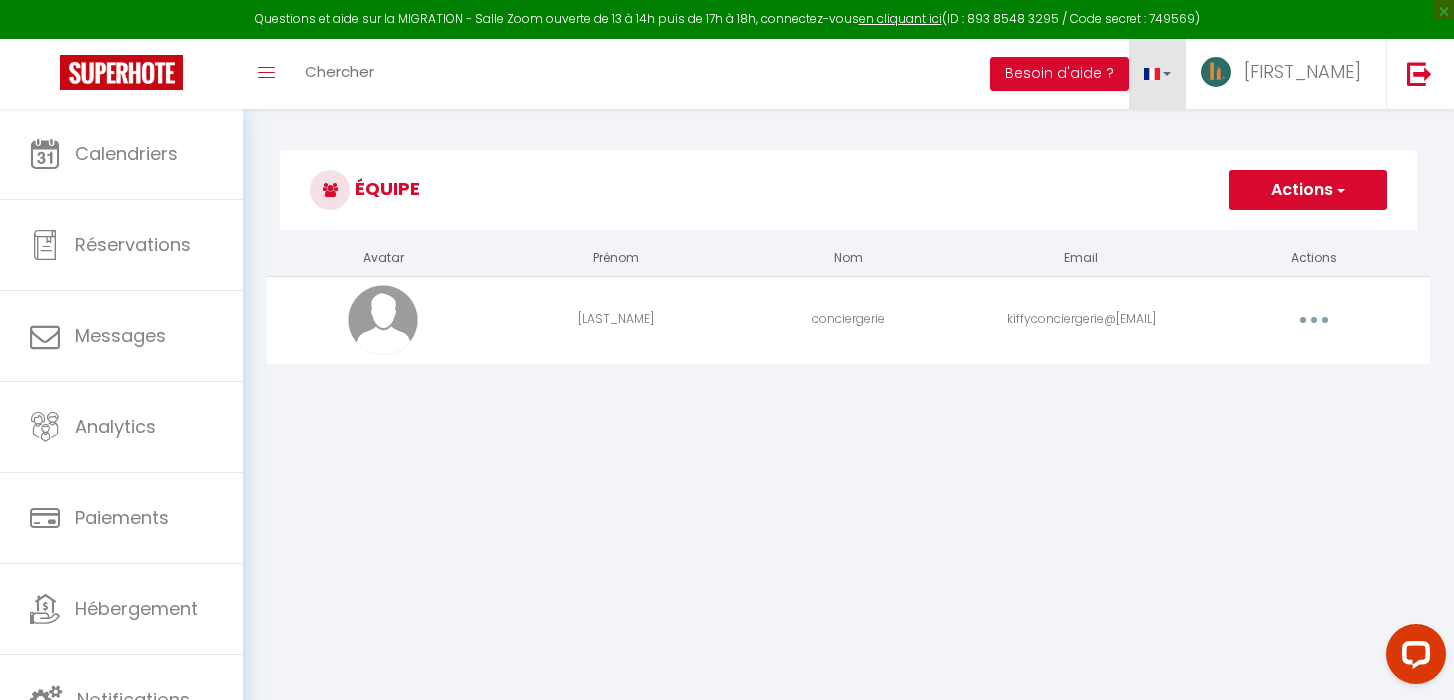 click at bounding box center (1158, 74) 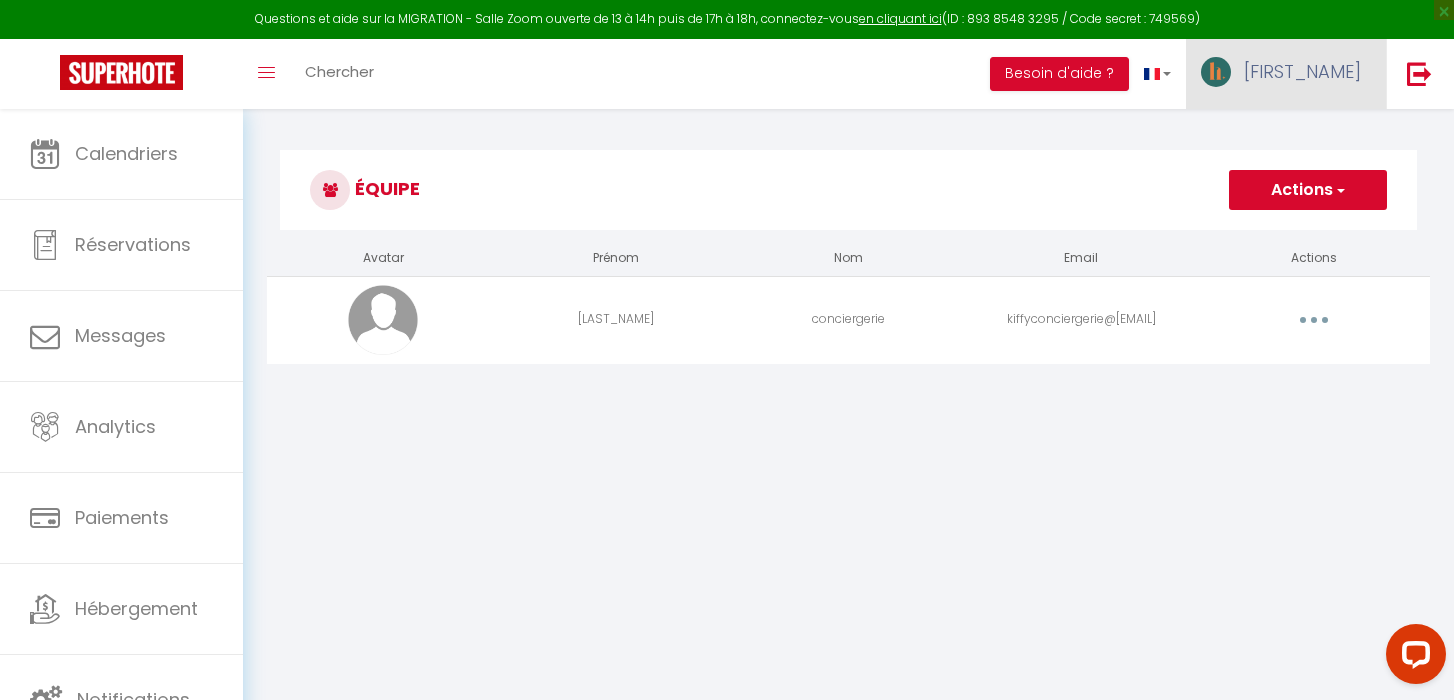 click on "[FIRST_NAME]" at bounding box center [1302, 71] 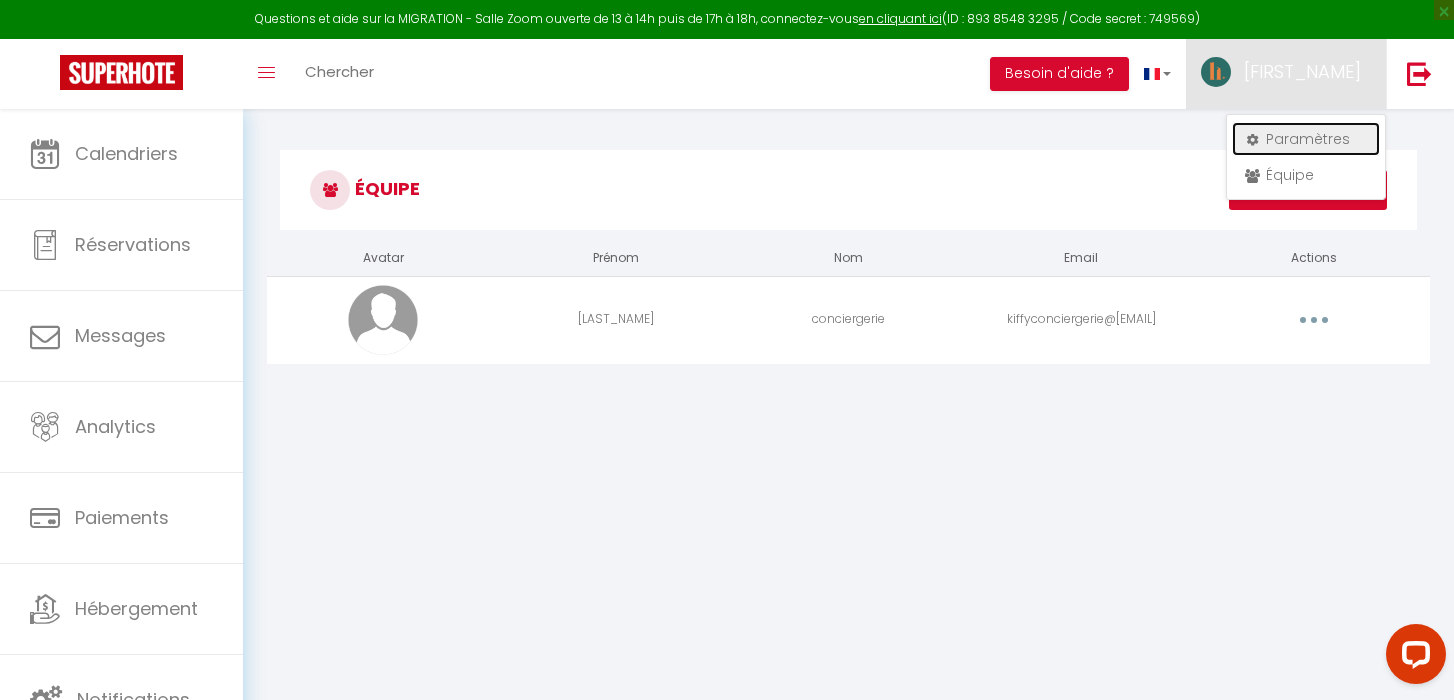 click on "Paramètres" at bounding box center [1306, 139] 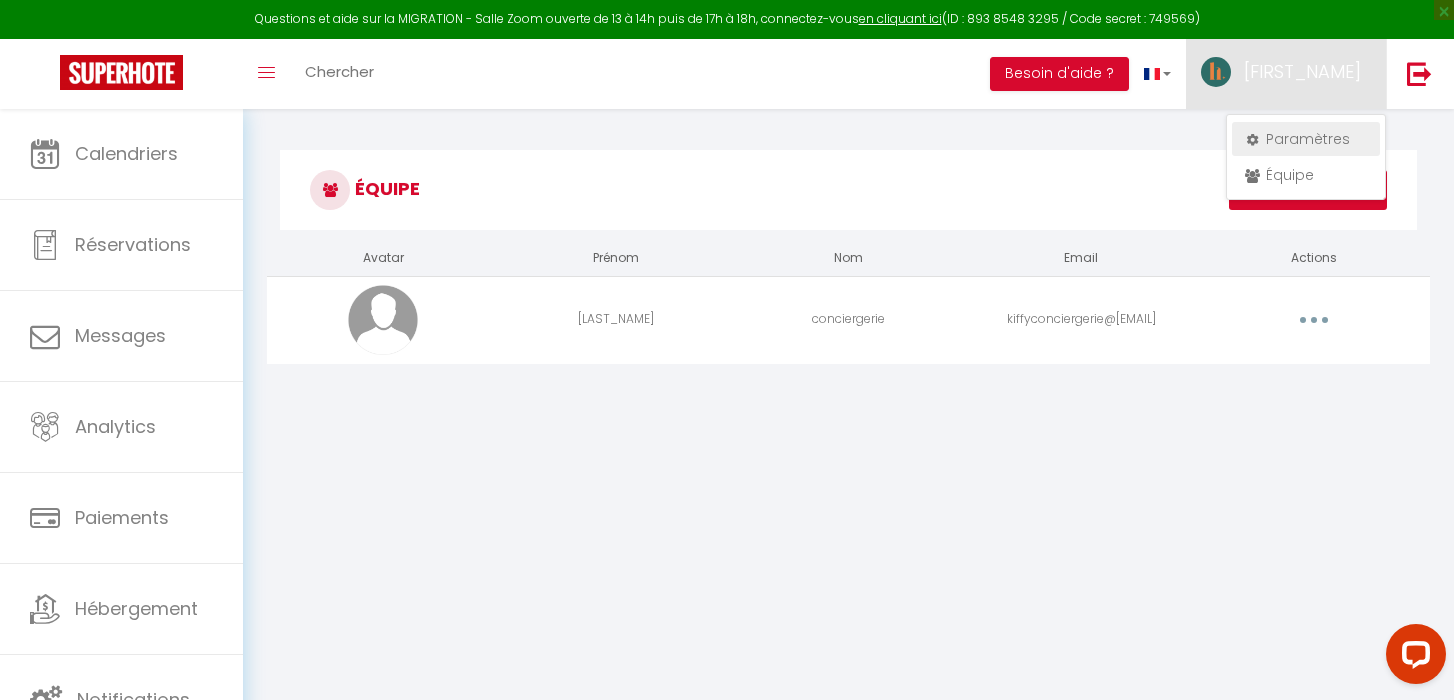 select on "28" 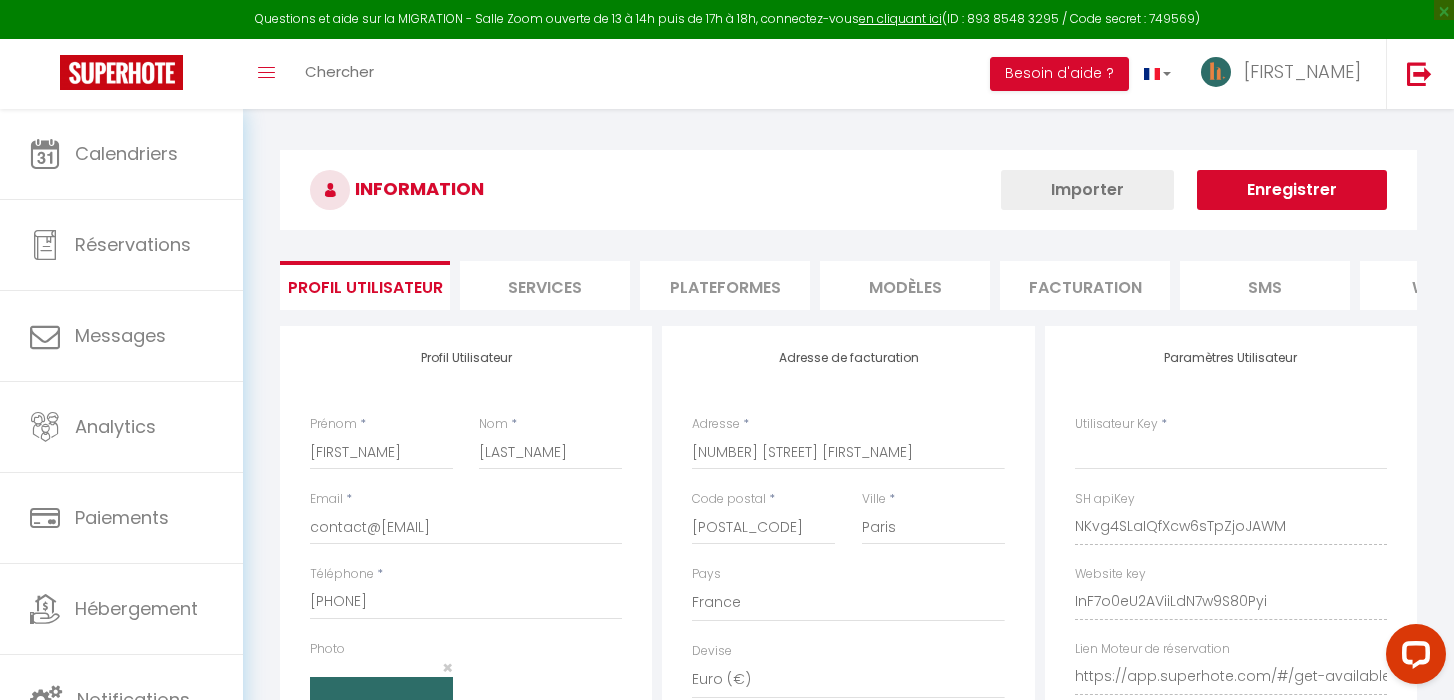 type on "NKvg4SLaIQfXcw6sTpZjoJAWM" 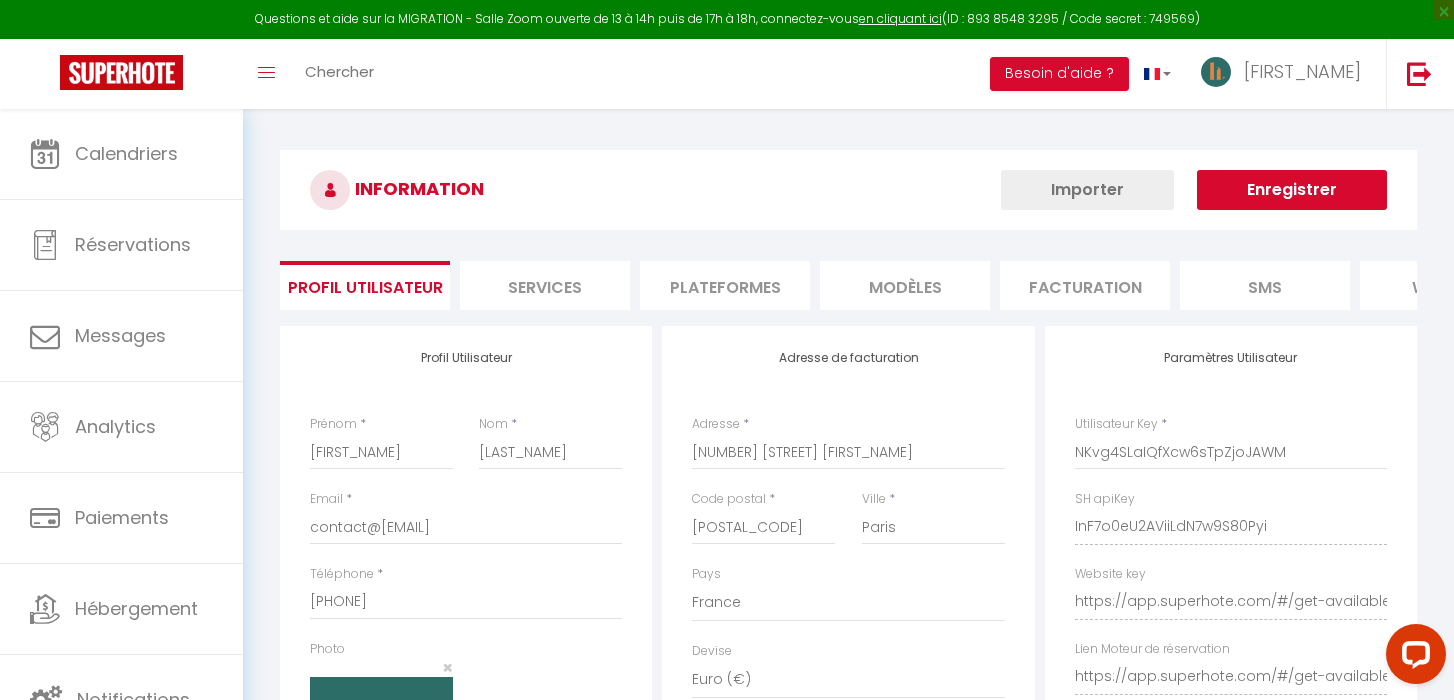 select on "fr" 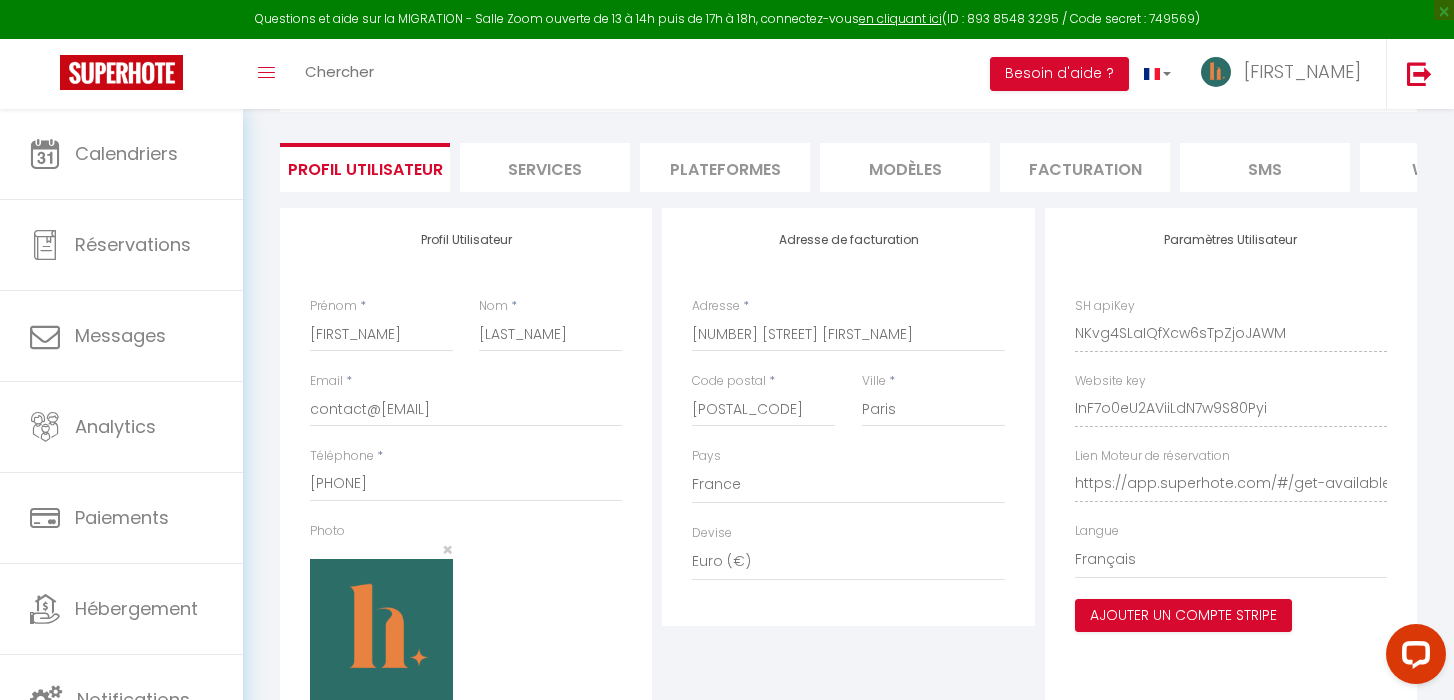 scroll, scrollTop: 55, scrollLeft: 0, axis: vertical 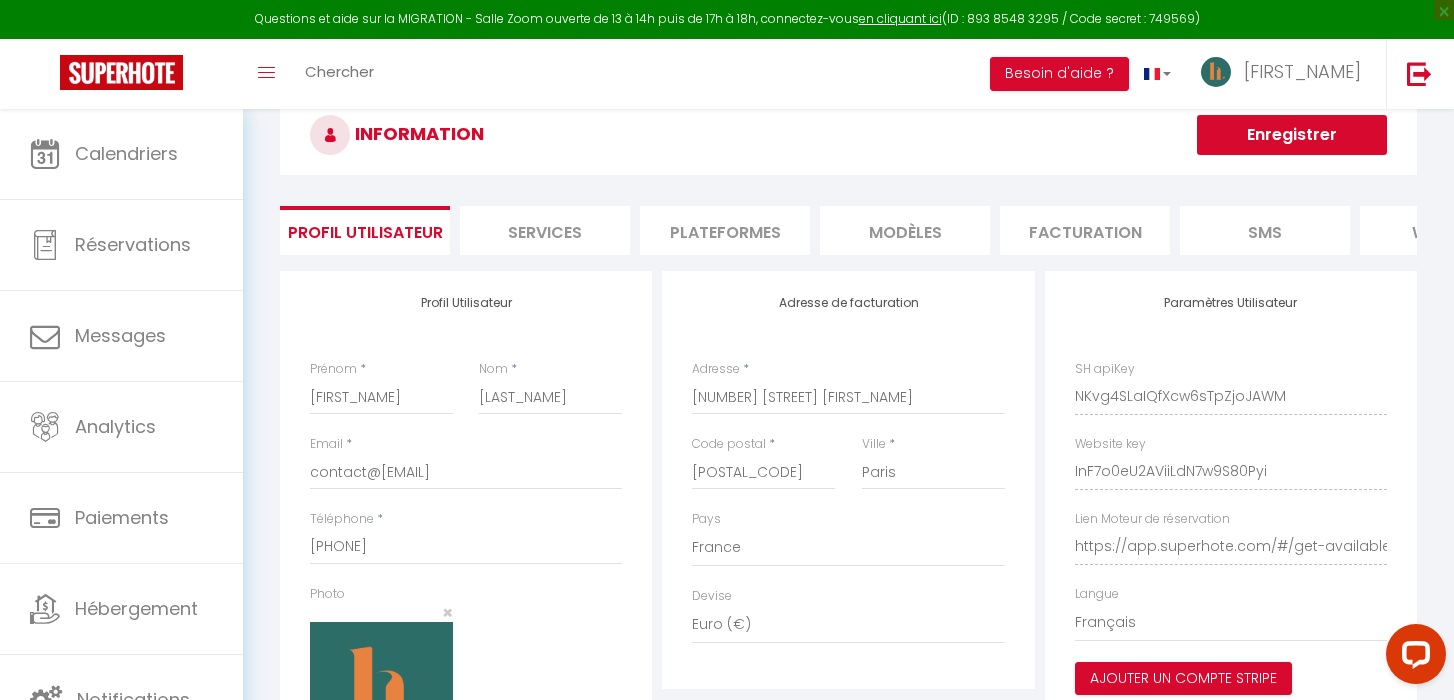 click on "MODÈLES" at bounding box center [905, 230] 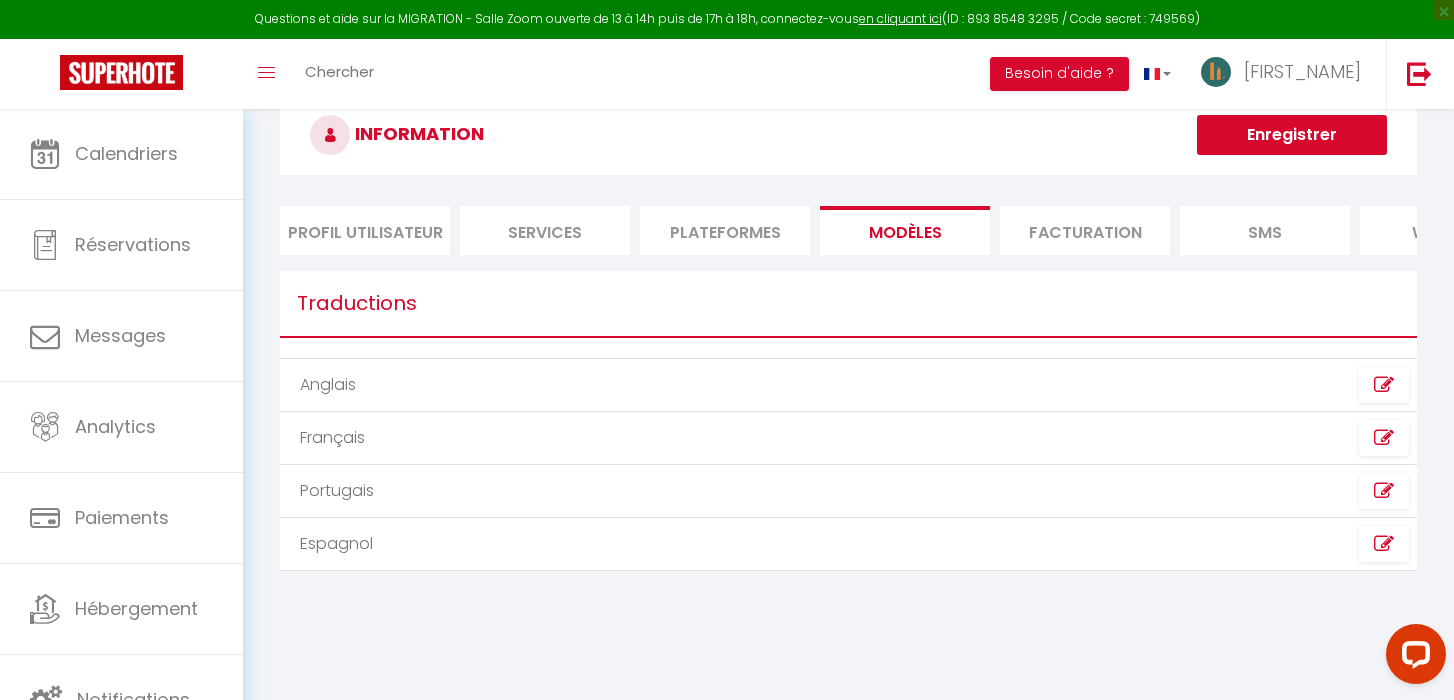 click on "Facturation" at bounding box center (1085, 230) 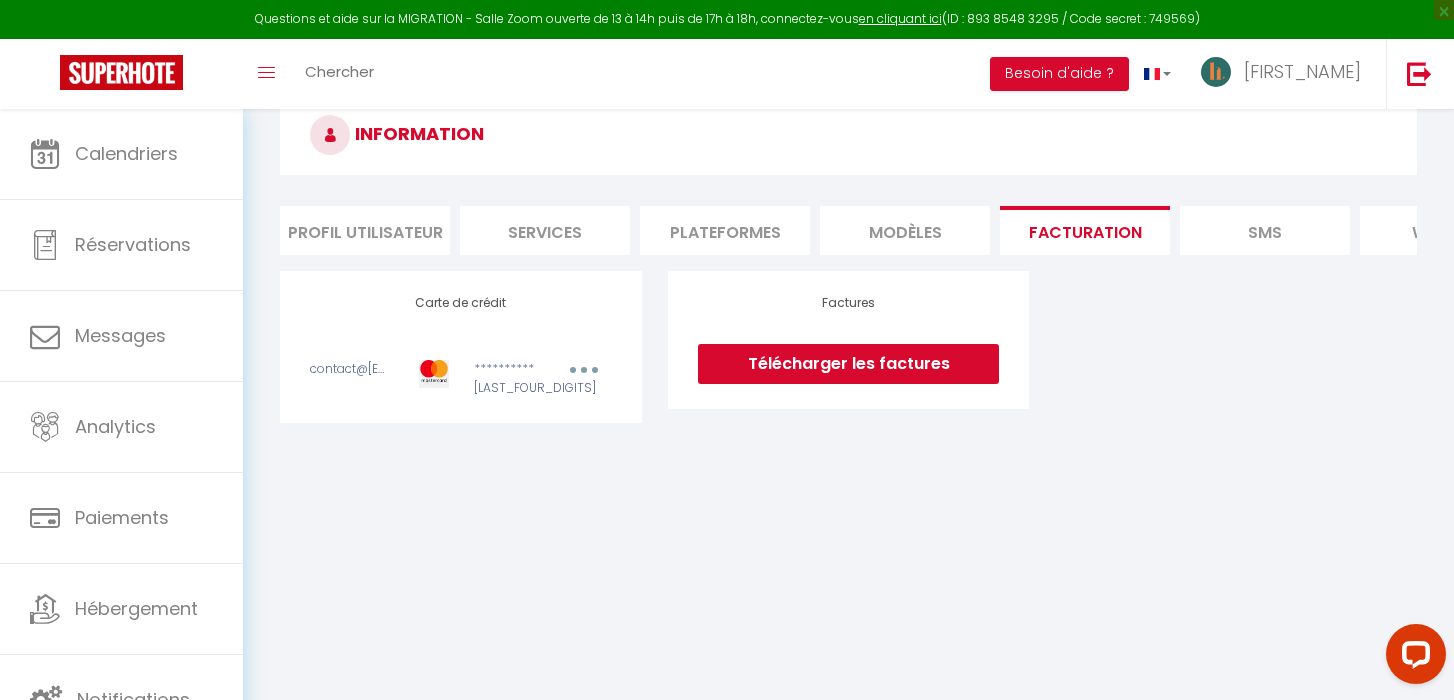 click on "SMS" at bounding box center (1265, 230) 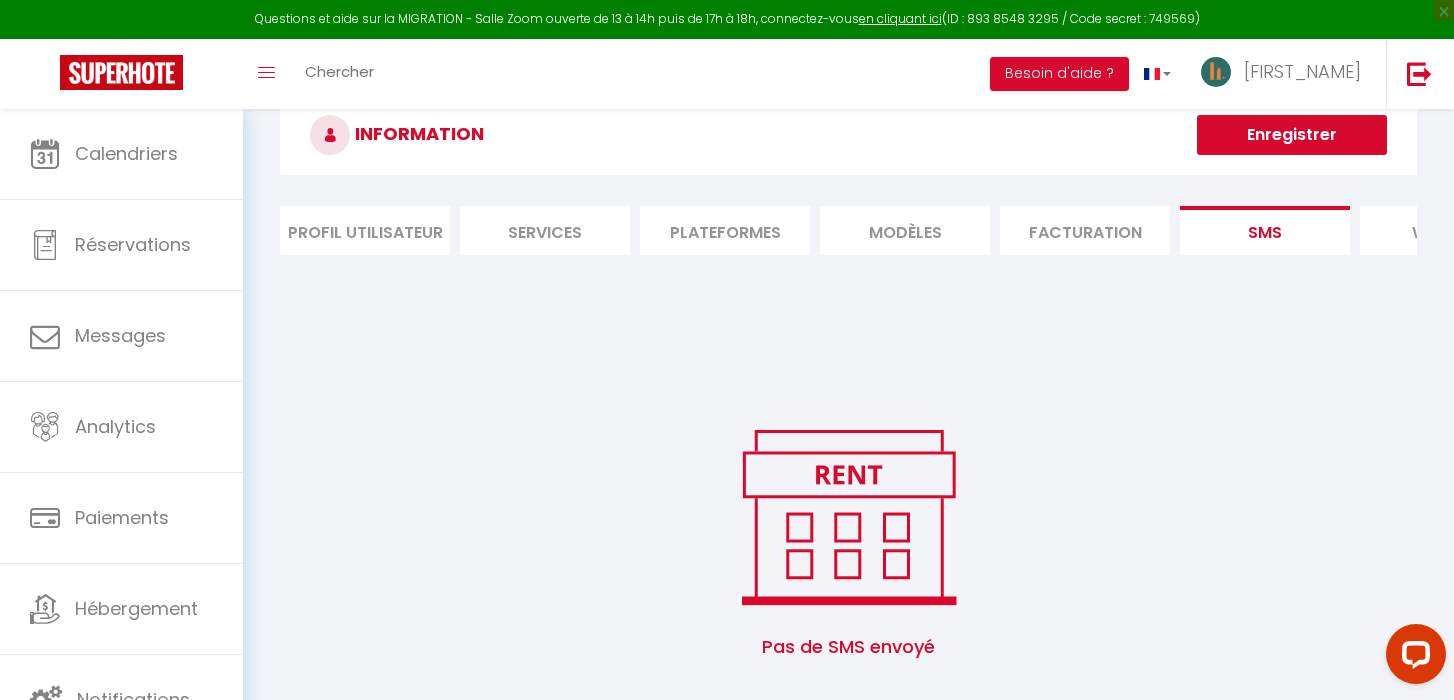 click on "website" at bounding box center (1445, 230) 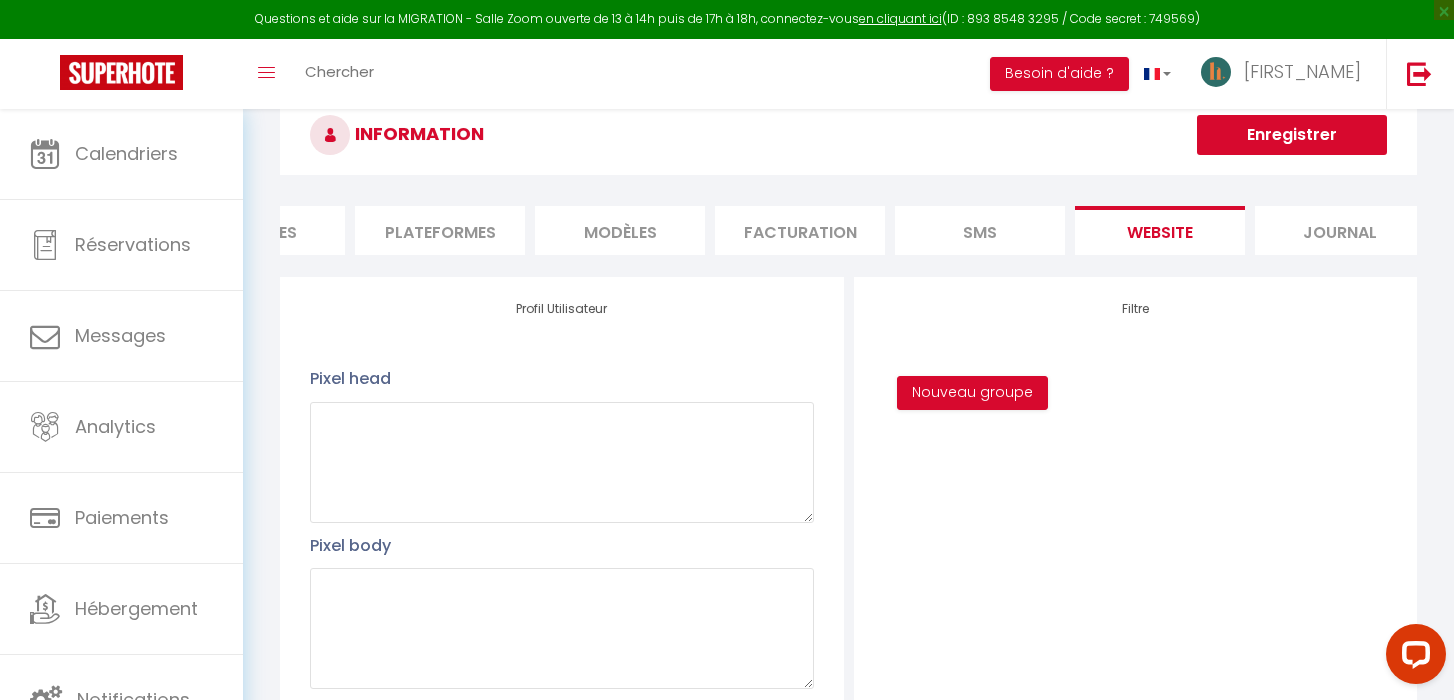 scroll, scrollTop: 0, scrollLeft: 303, axis: horizontal 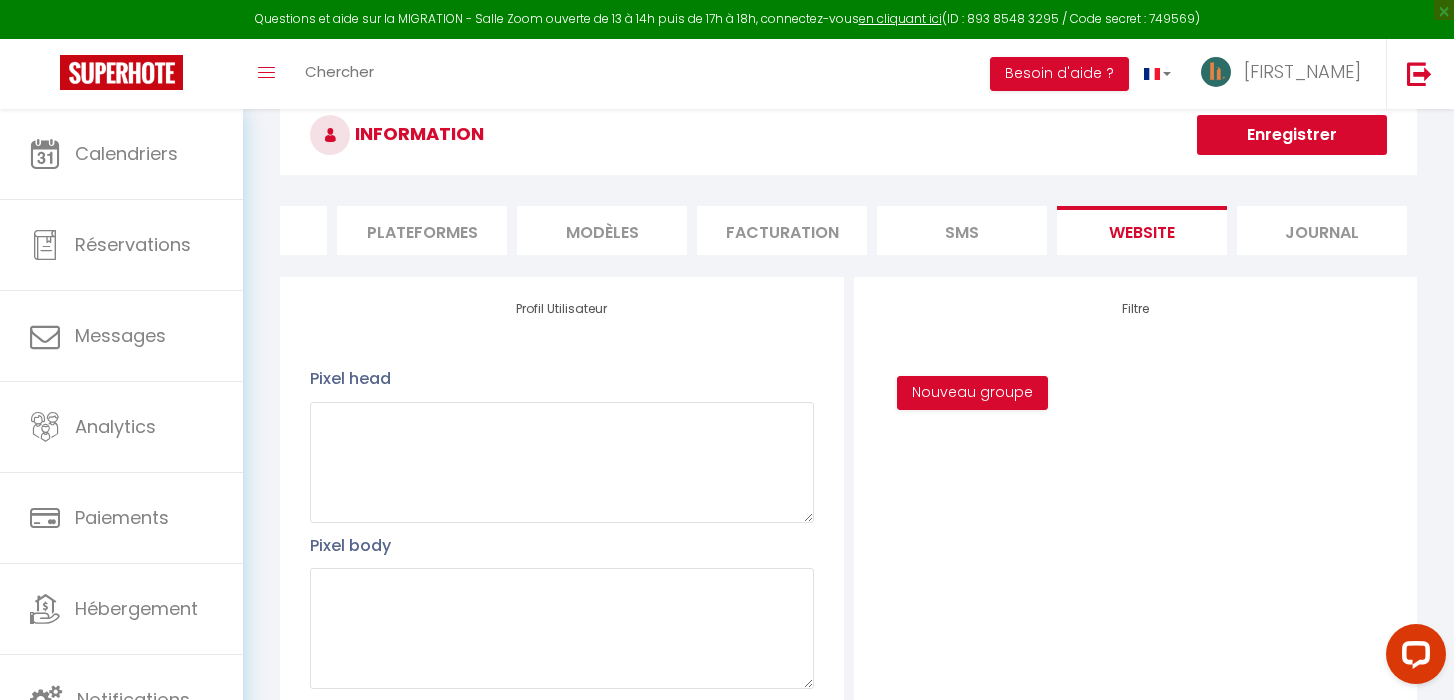 click on "Journal" at bounding box center [1322, 230] 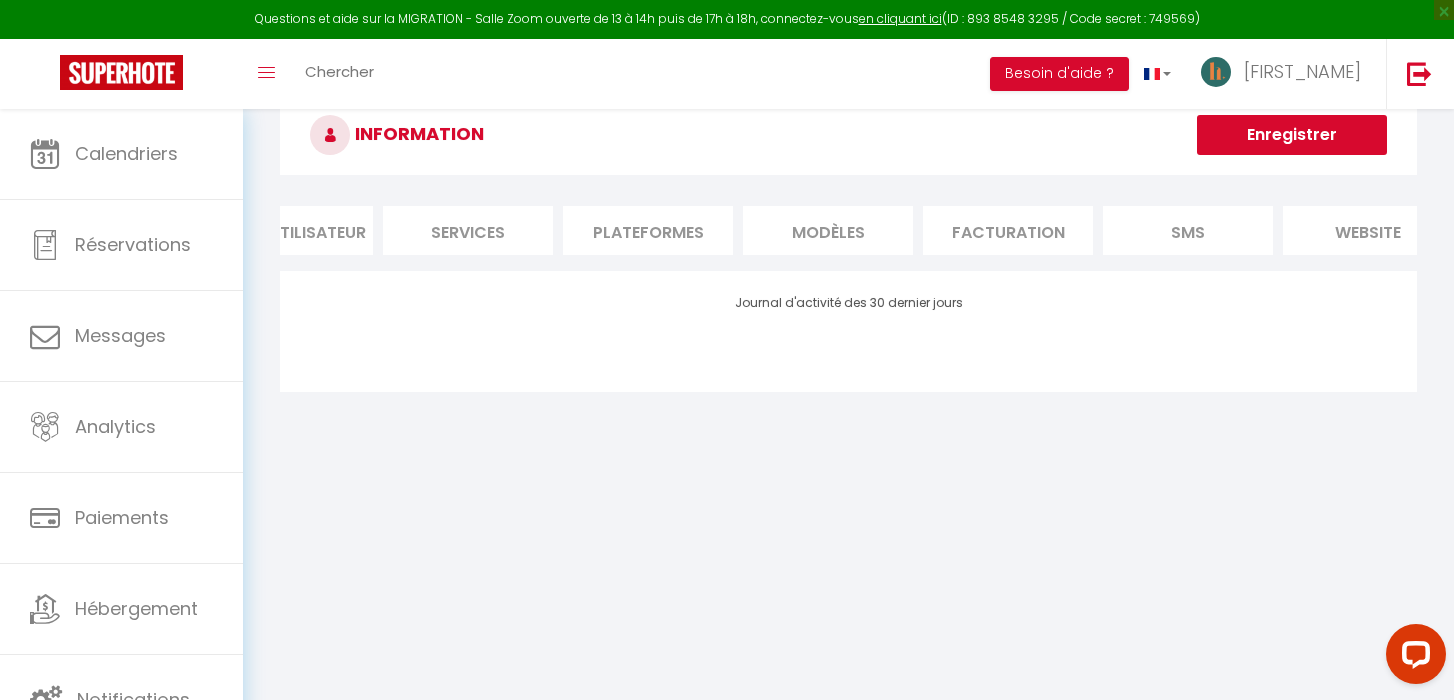 scroll, scrollTop: 0, scrollLeft: 0, axis: both 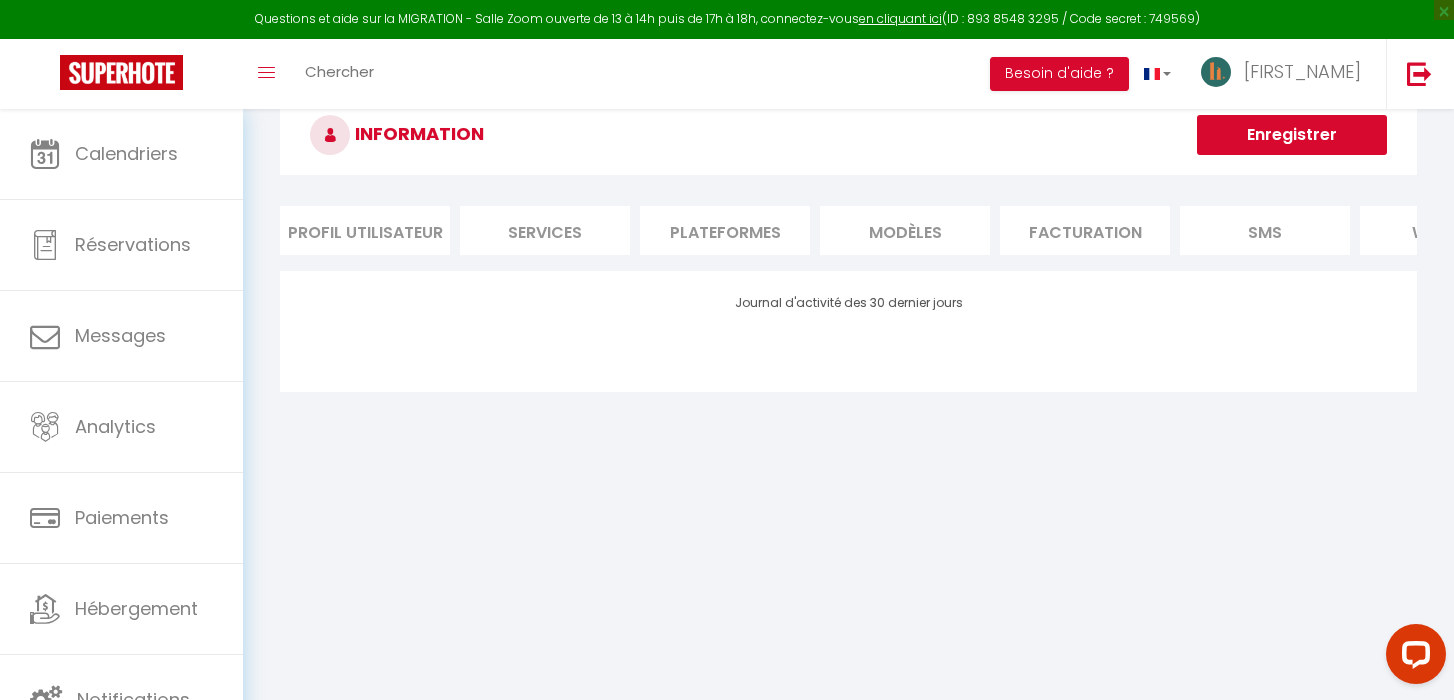 click on "Plateformes" at bounding box center (725, 230) 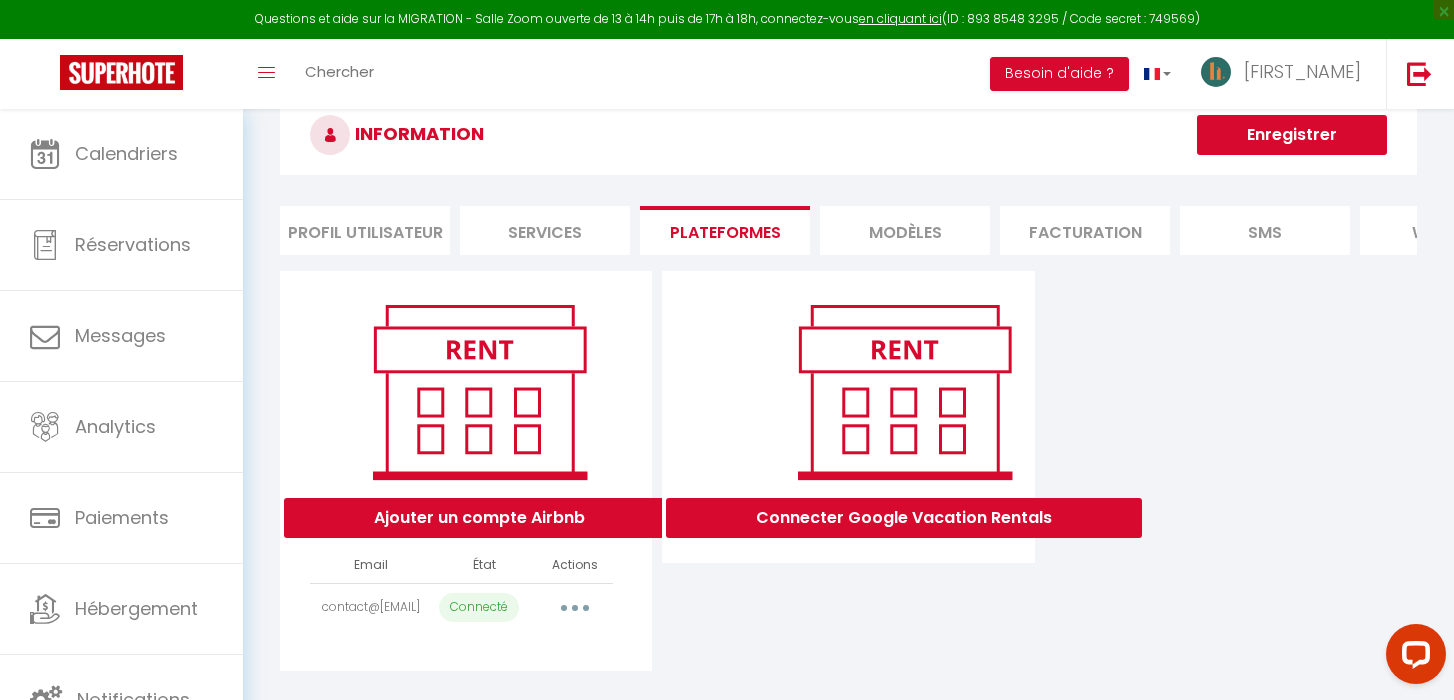 click on "Services" at bounding box center [545, 230] 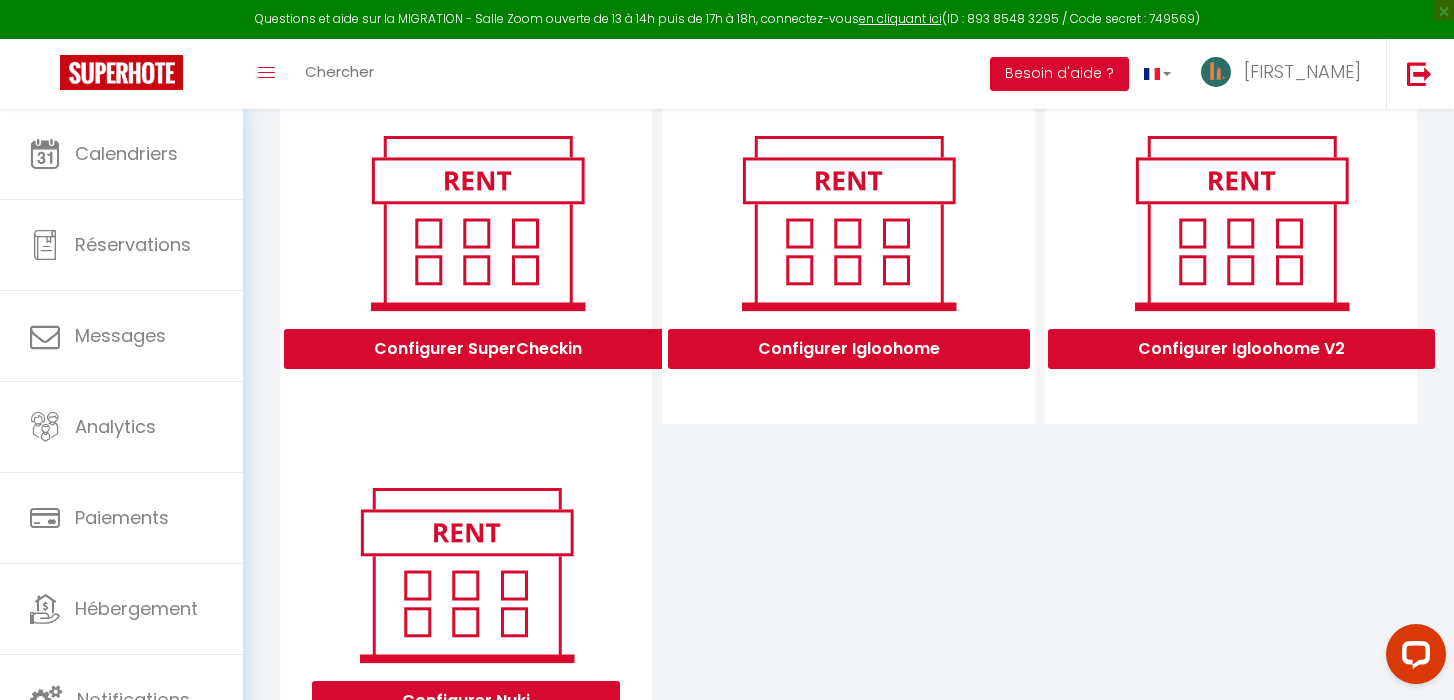 scroll, scrollTop: 0, scrollLeft: 0, axis: both 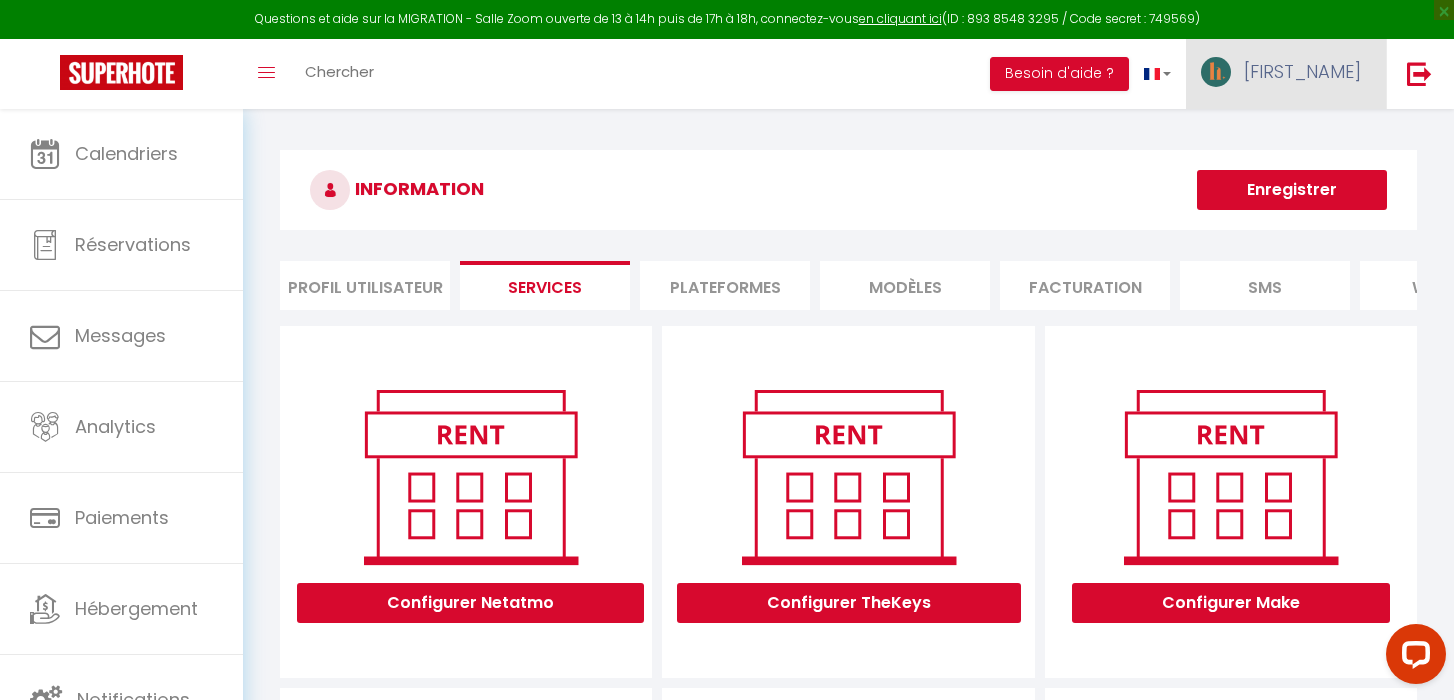 click on "[FIRST_NAME]" at bounding box center (1286, 74) 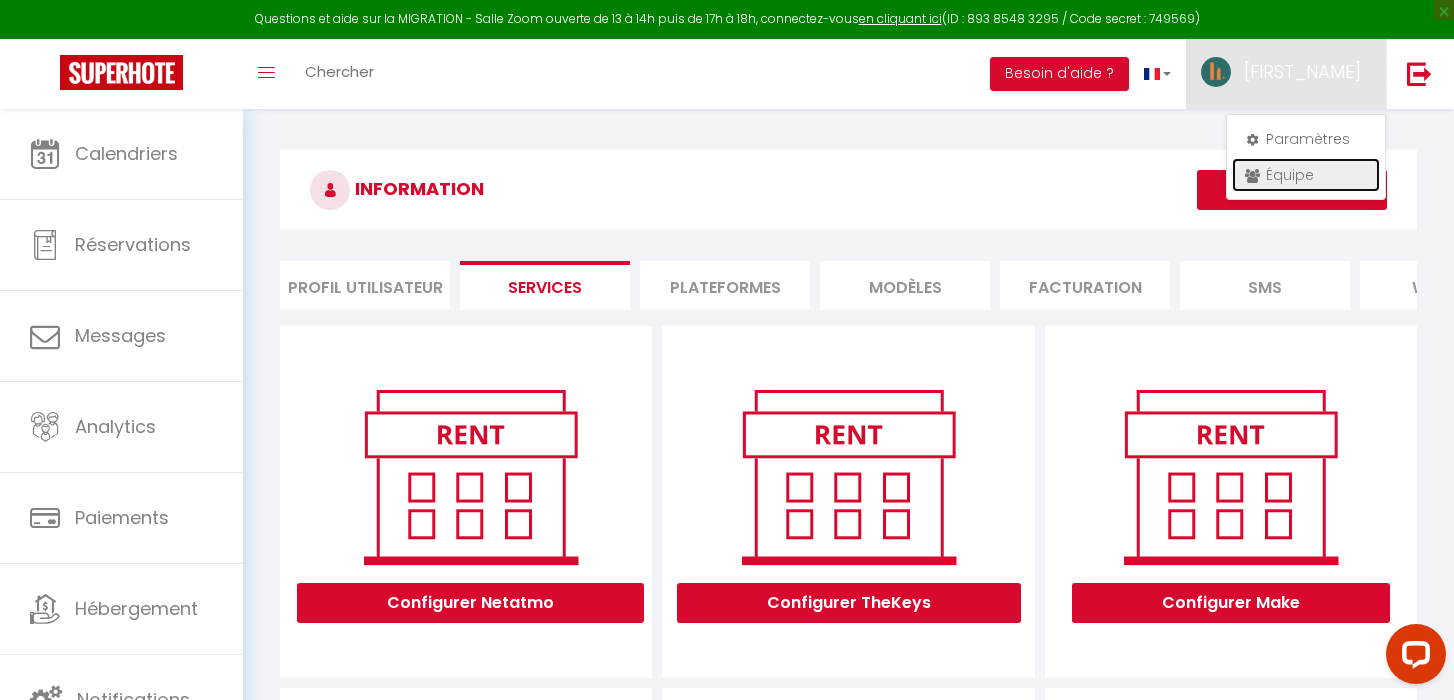click on "Équipe" at bounding box center (1306, 175) 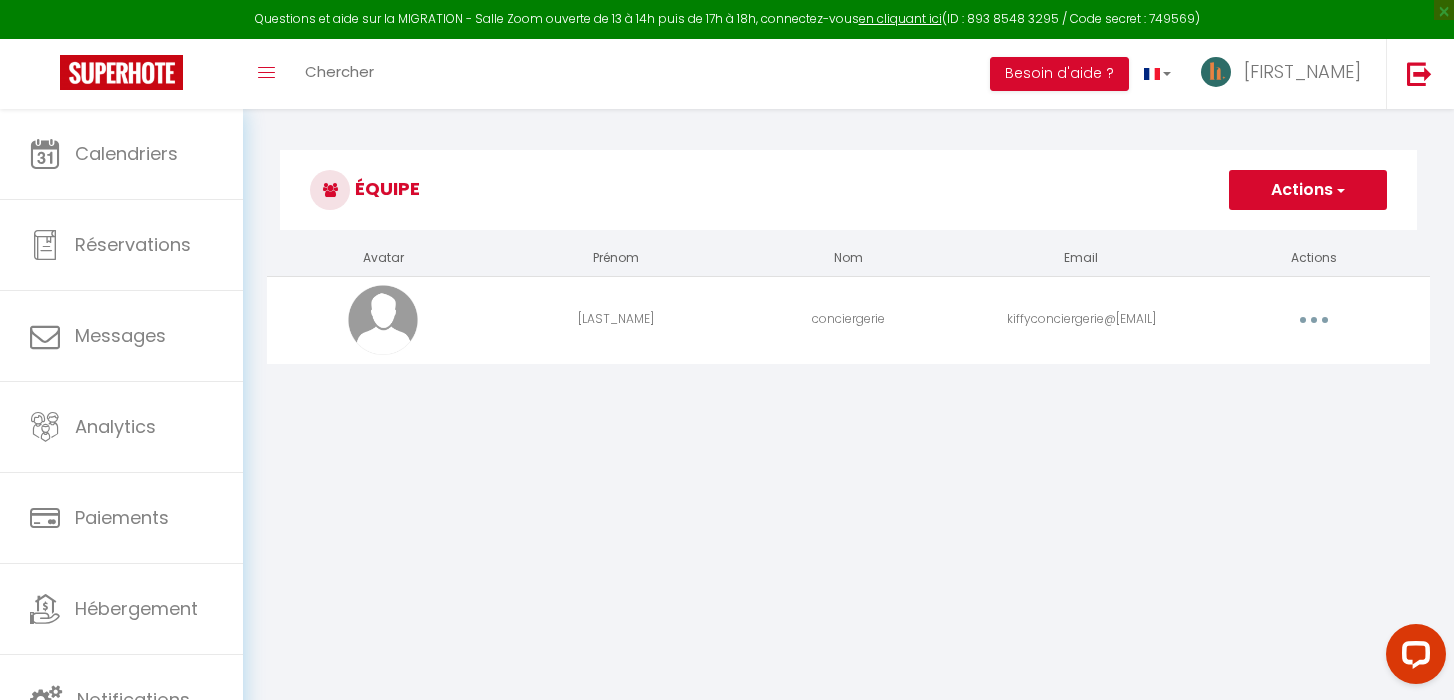 click at bounding box center (1314, 320) 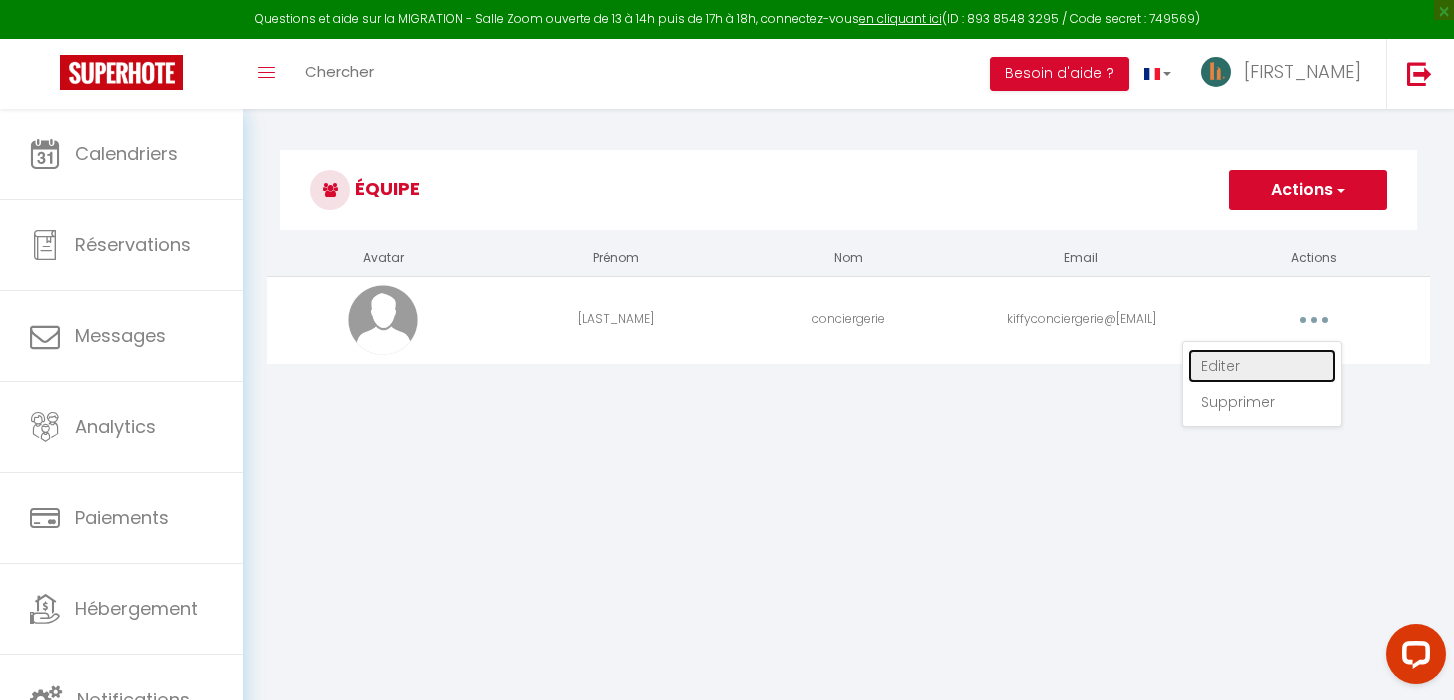 click on "Editer" at bounding box center (1262, 366) 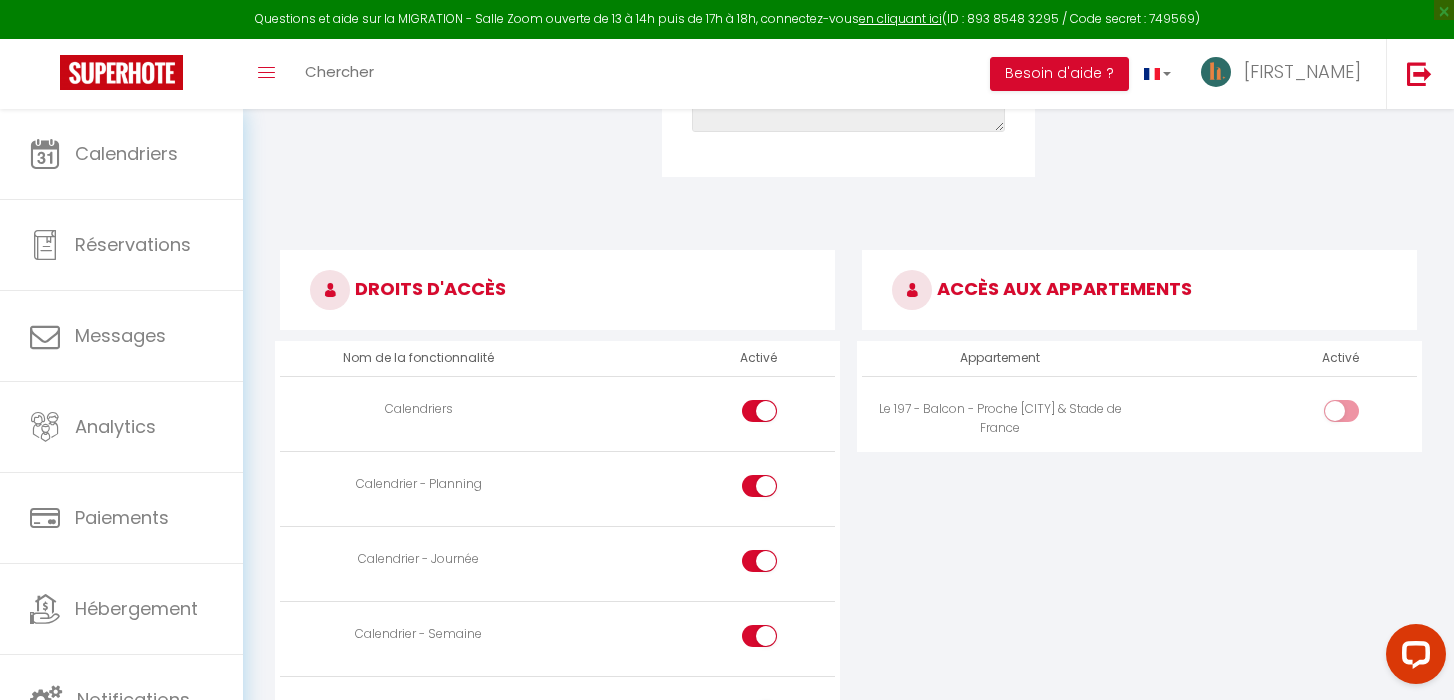 scroll, scrollTop: 966, scrollLeft: 0, axis: vertical 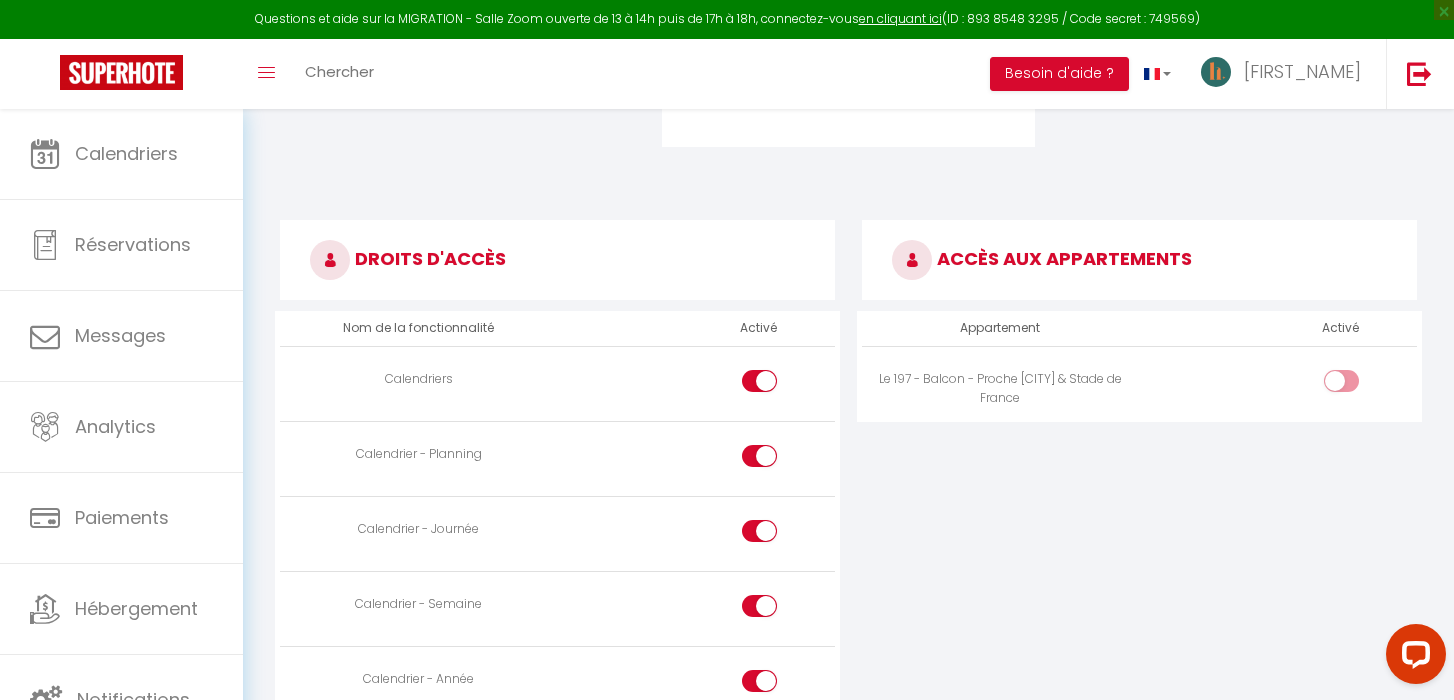 click at bounding box center [1358, 385] 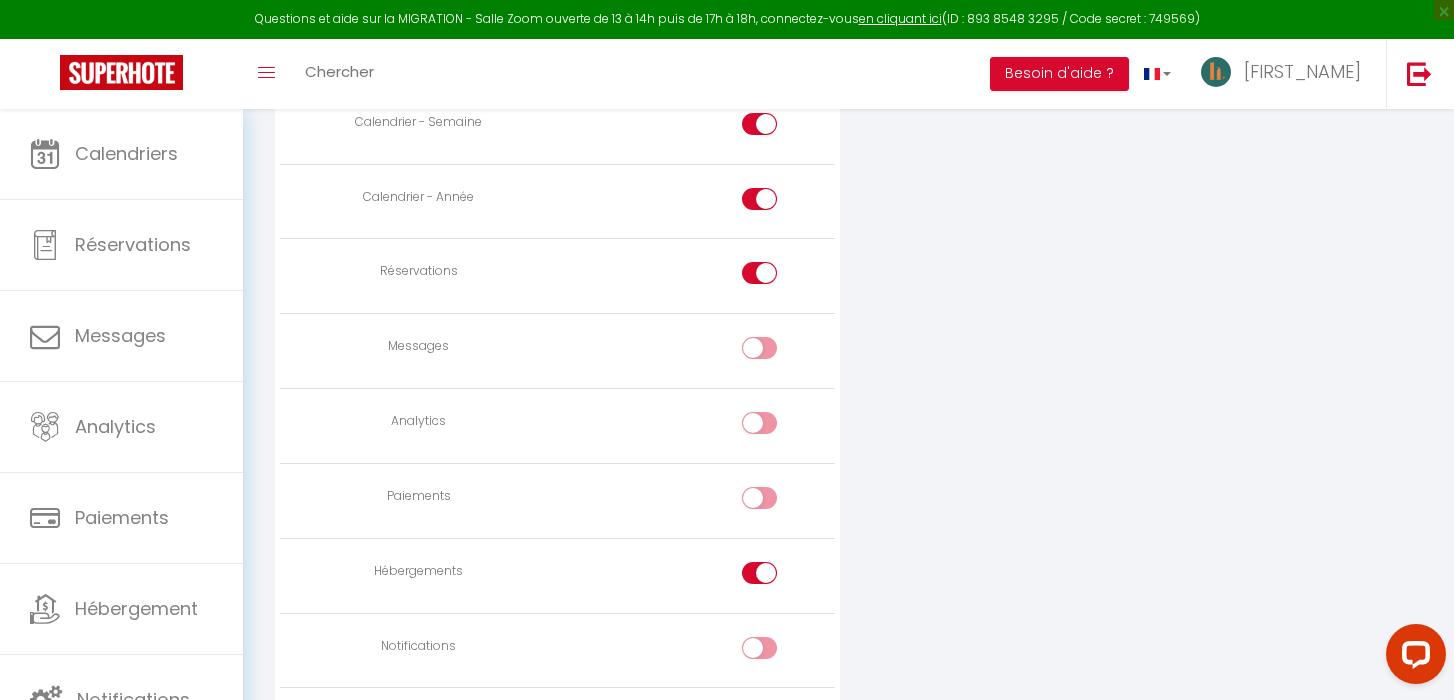scroll, scrollTop: 1457, scrollLeft: 0, axis: vertical 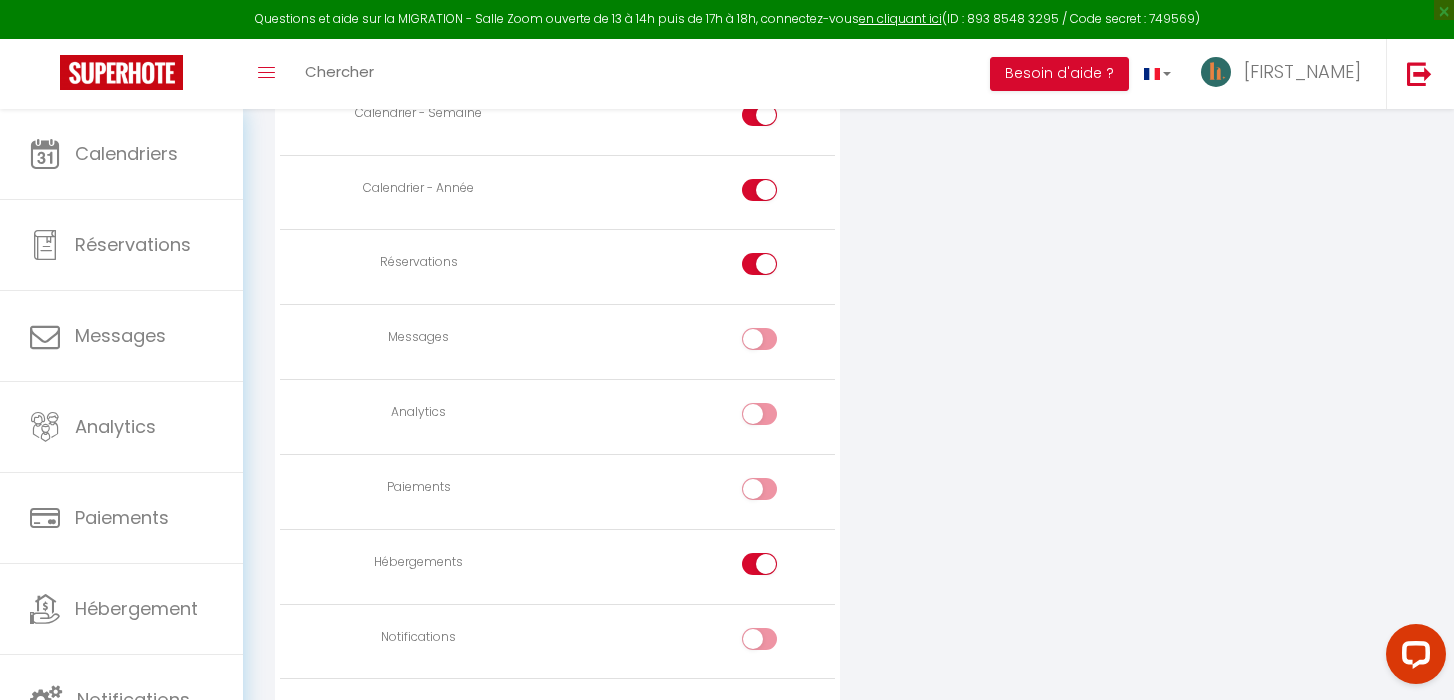 click at bounding box center (759, 564) 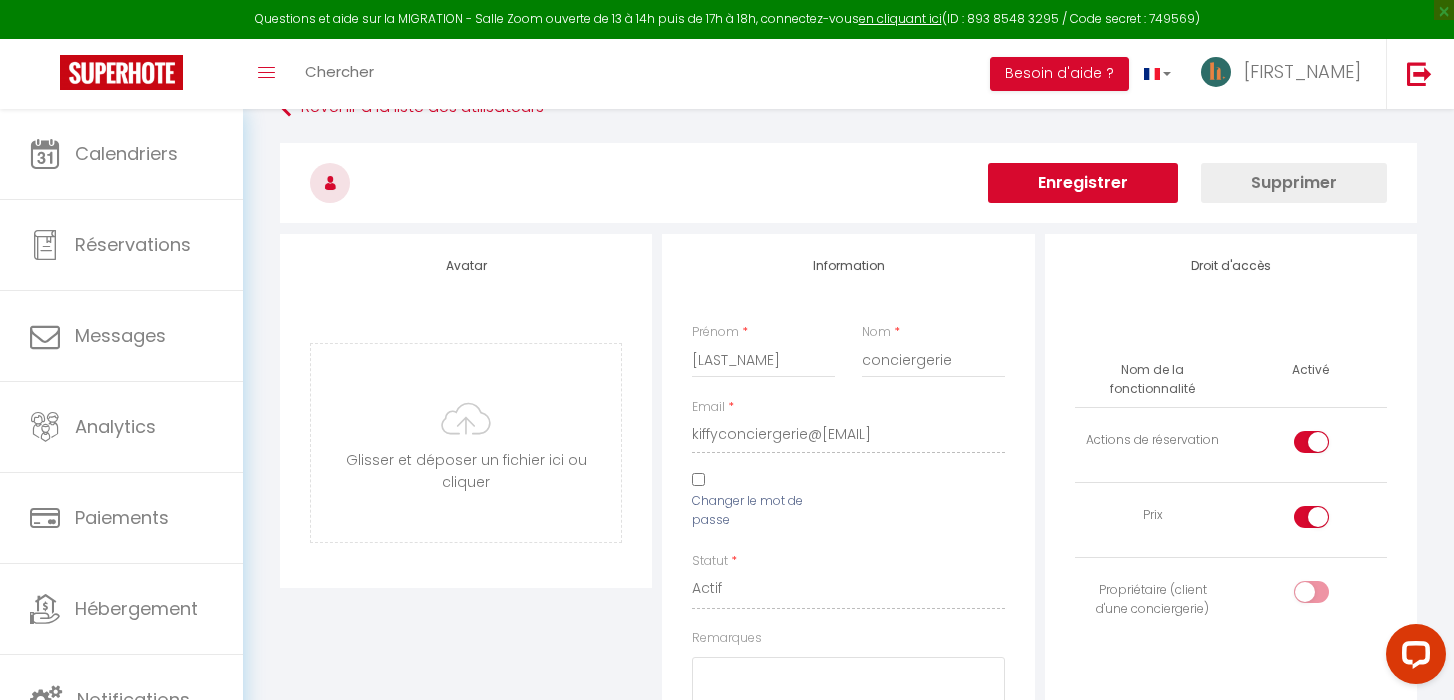 scroll, scrollTop: 0, scrollLeft: 0, axis: both 